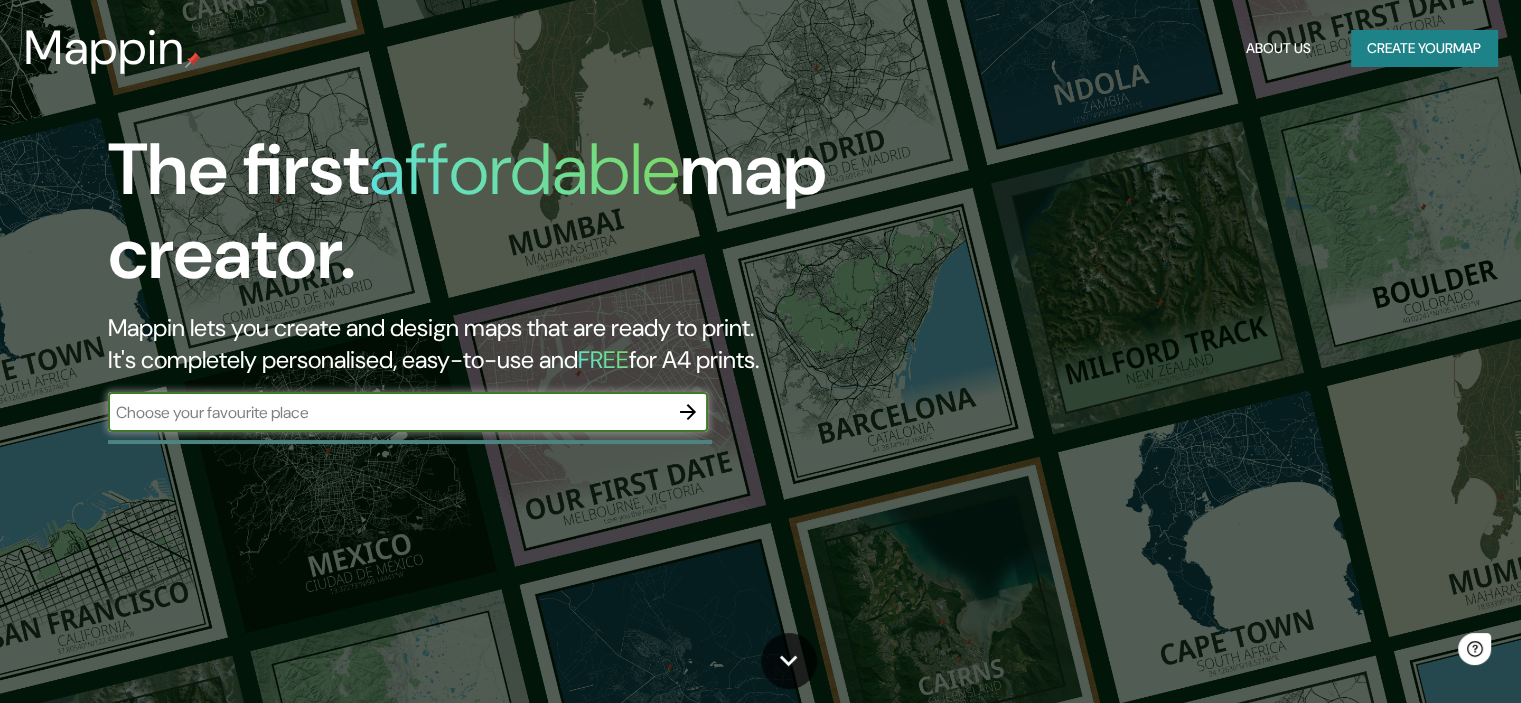 scroll, scrollTop: 0, scrollLeft: 0, axis: both 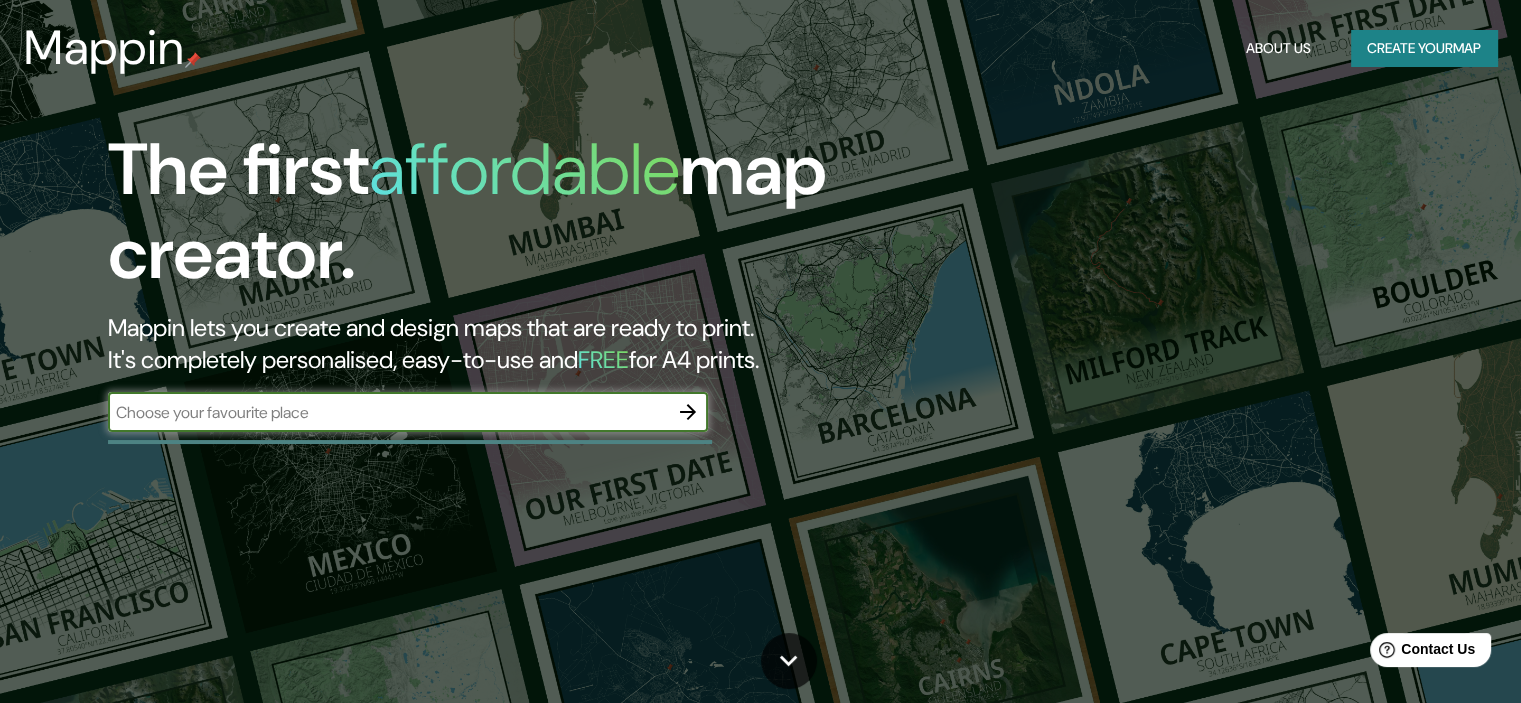 click at bounding box center (388, 412) 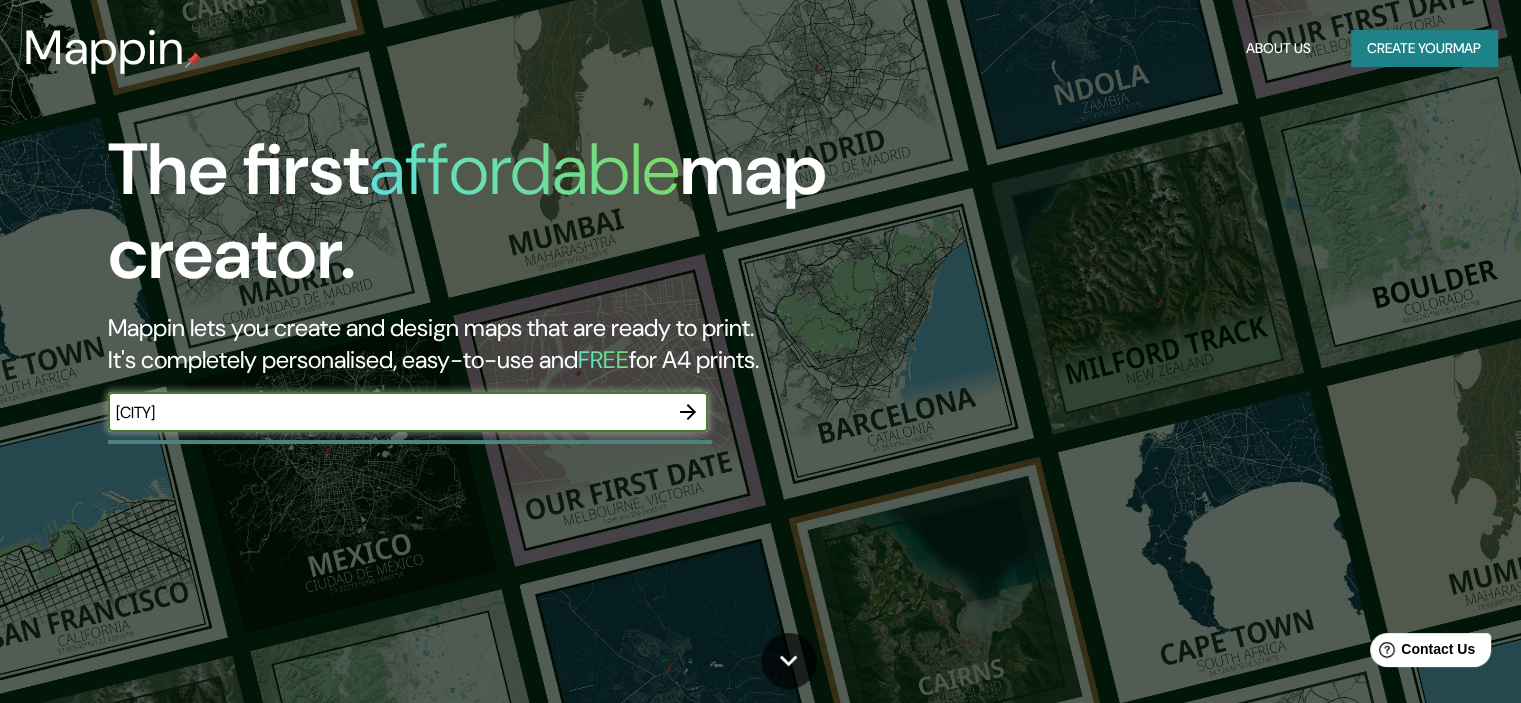 click on "[CITY]" at bounding box center [388, 412] 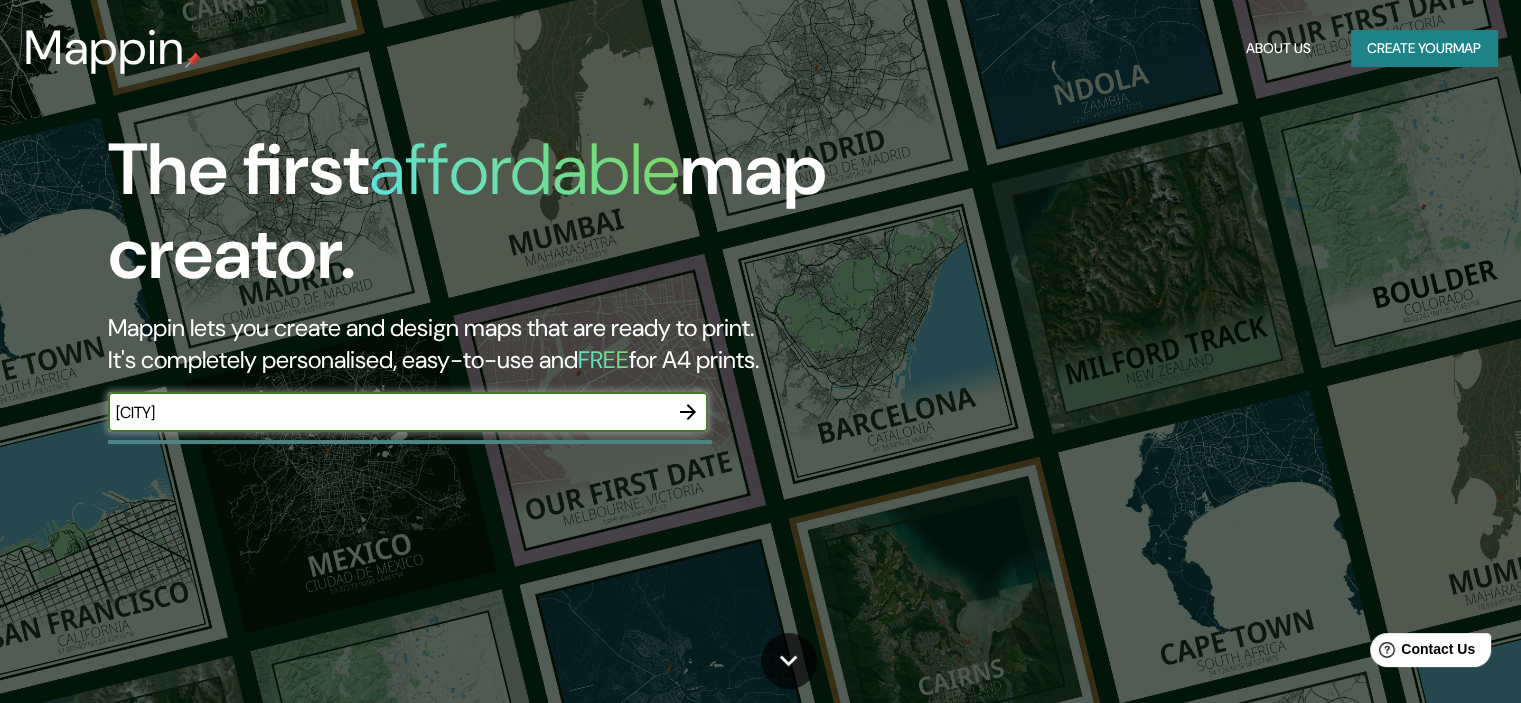 click 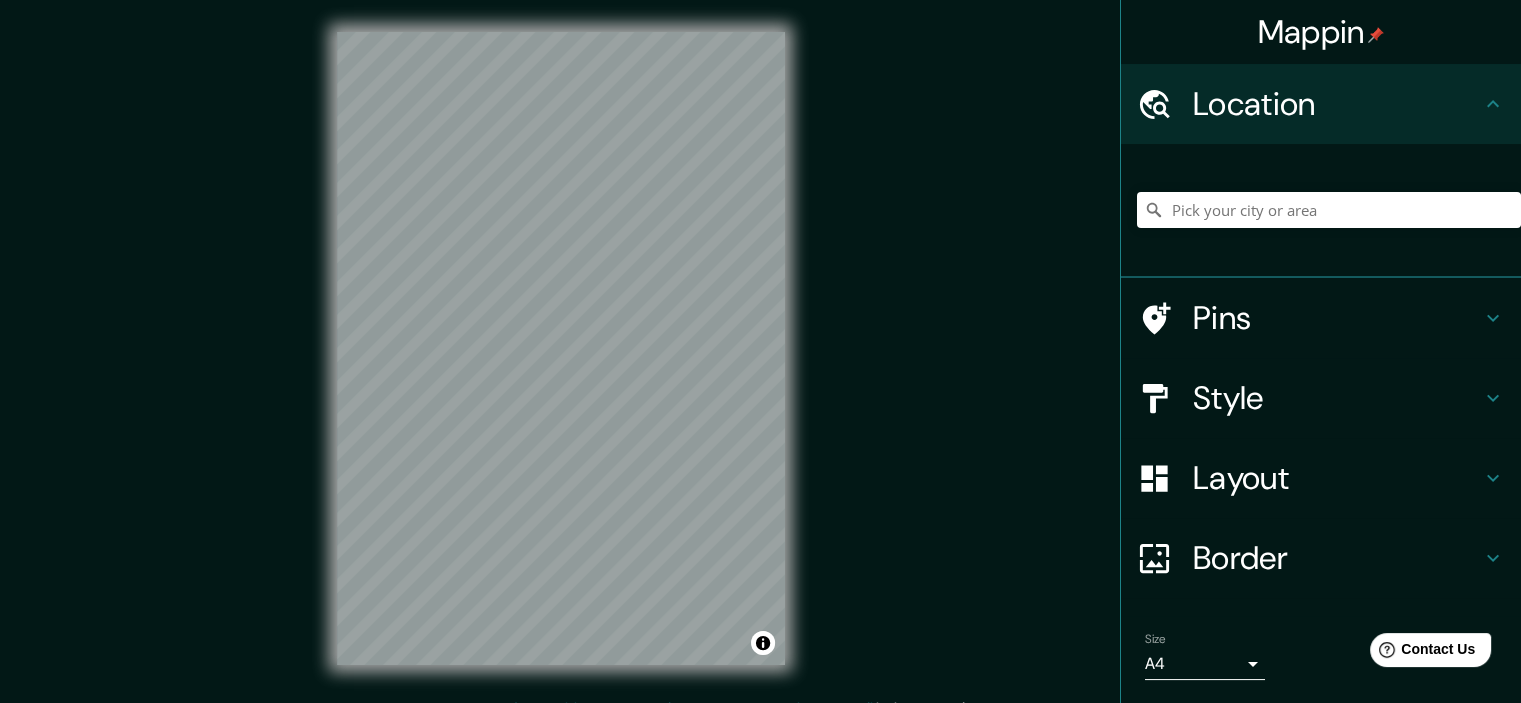 click on "Mappin Location Pins Style Layout Border Choose a border.  Hint : you can make layers of the frame opaque to create some cool effects. None Simple Transparent Fancy Size A4 single Zoom level too high - zoom in more Create your map © Mapbox   © OpenStreetMap   Improve this map Any problems, suggestions, or concerns please email    help@mappin.pro . . ." at bounding box center (760, 364) 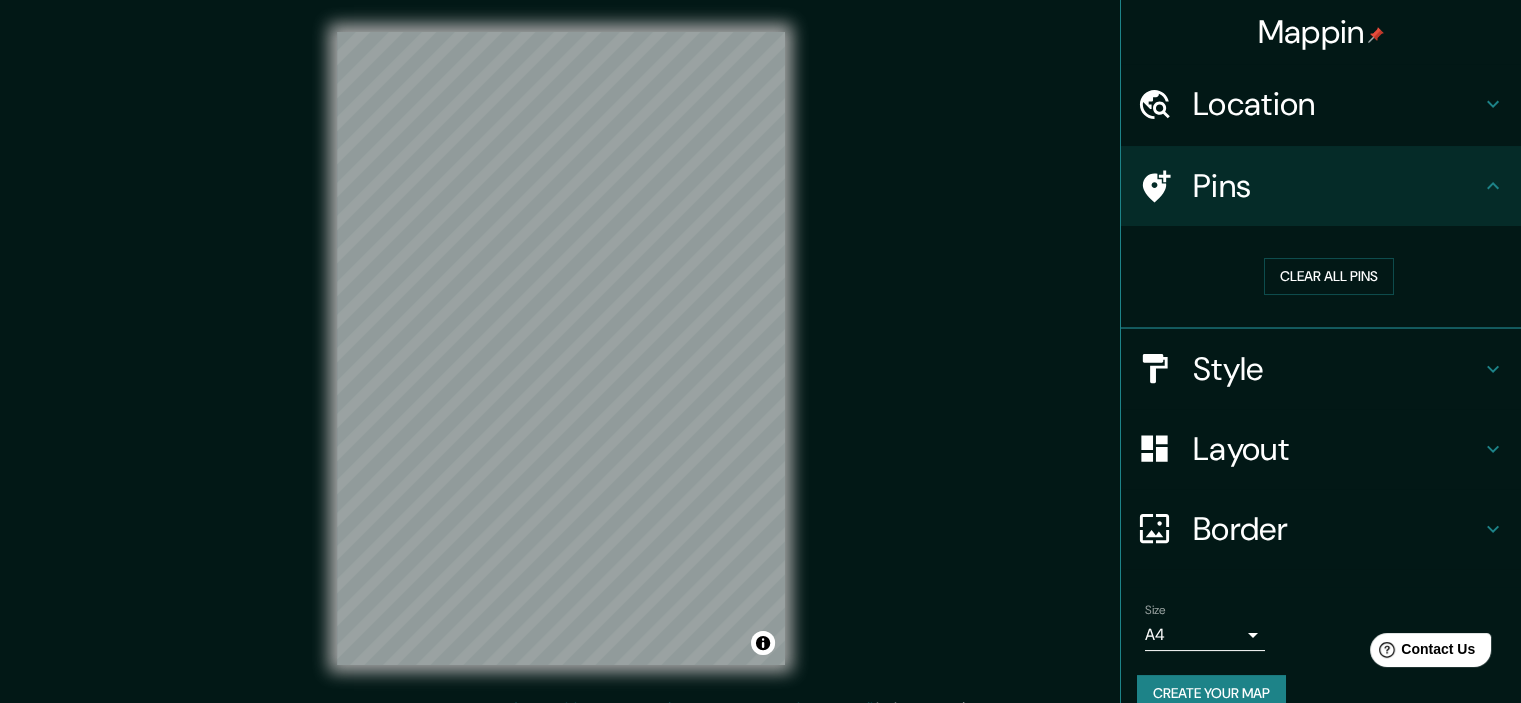 click on "Style" at bounding box center [1337, 369] 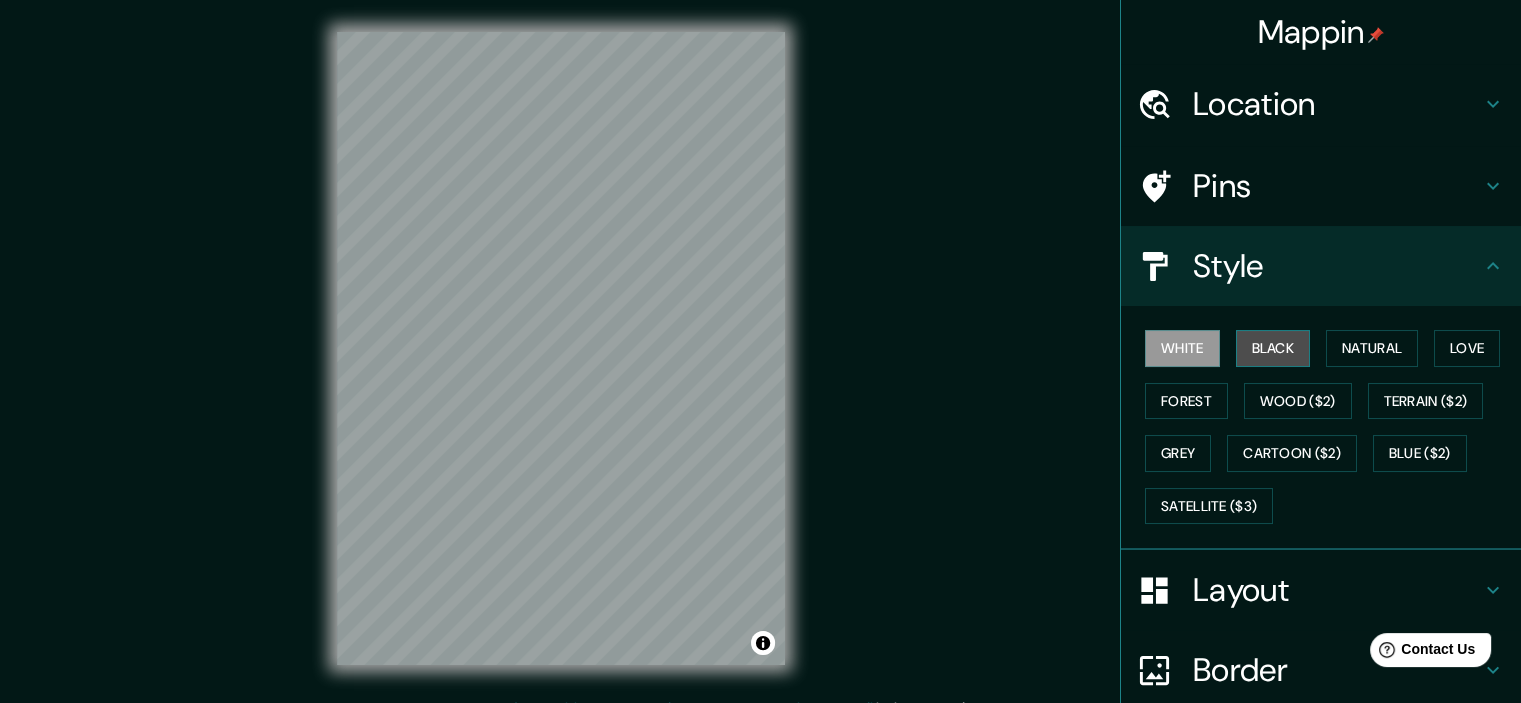 click on "Black" at bounding box center [1273, 348] 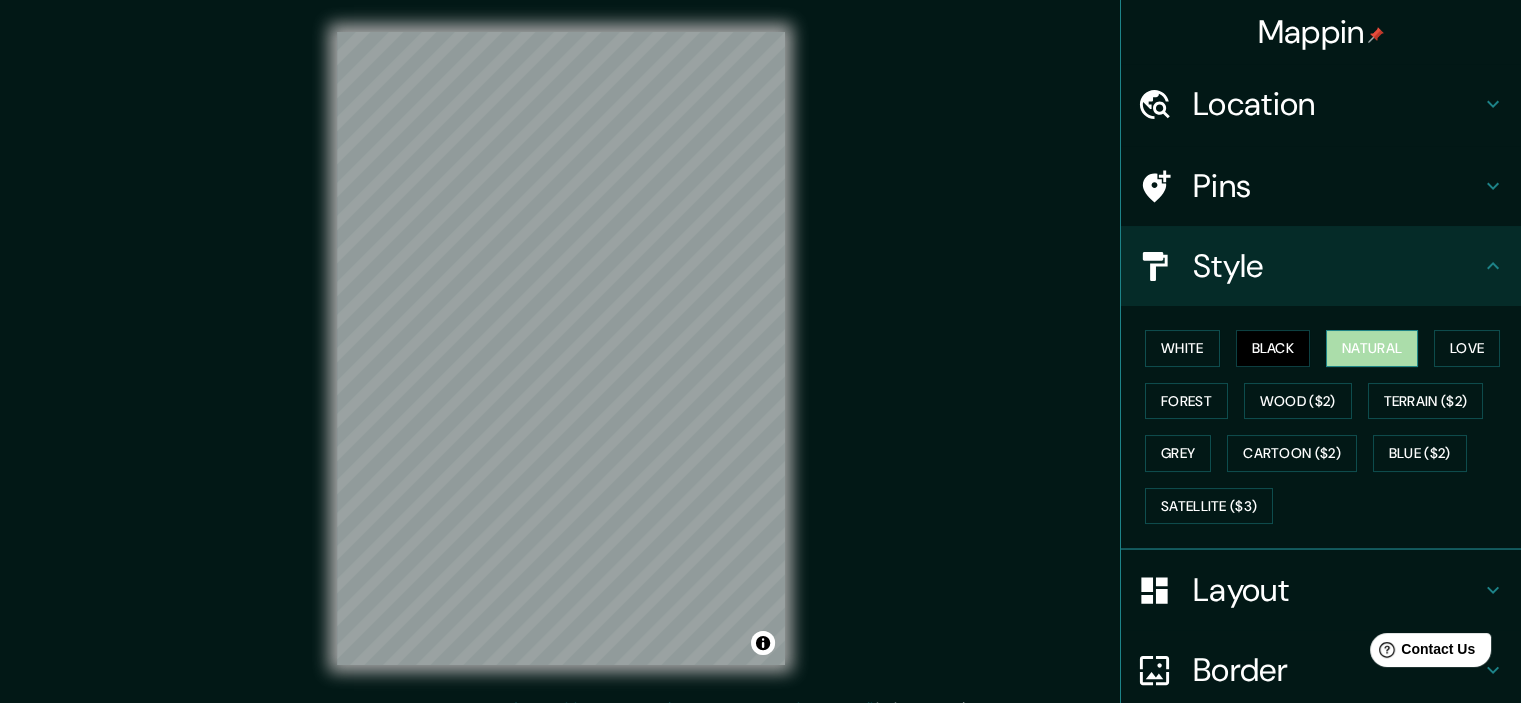 click on "Natural" at bounding box center (1372, 348) 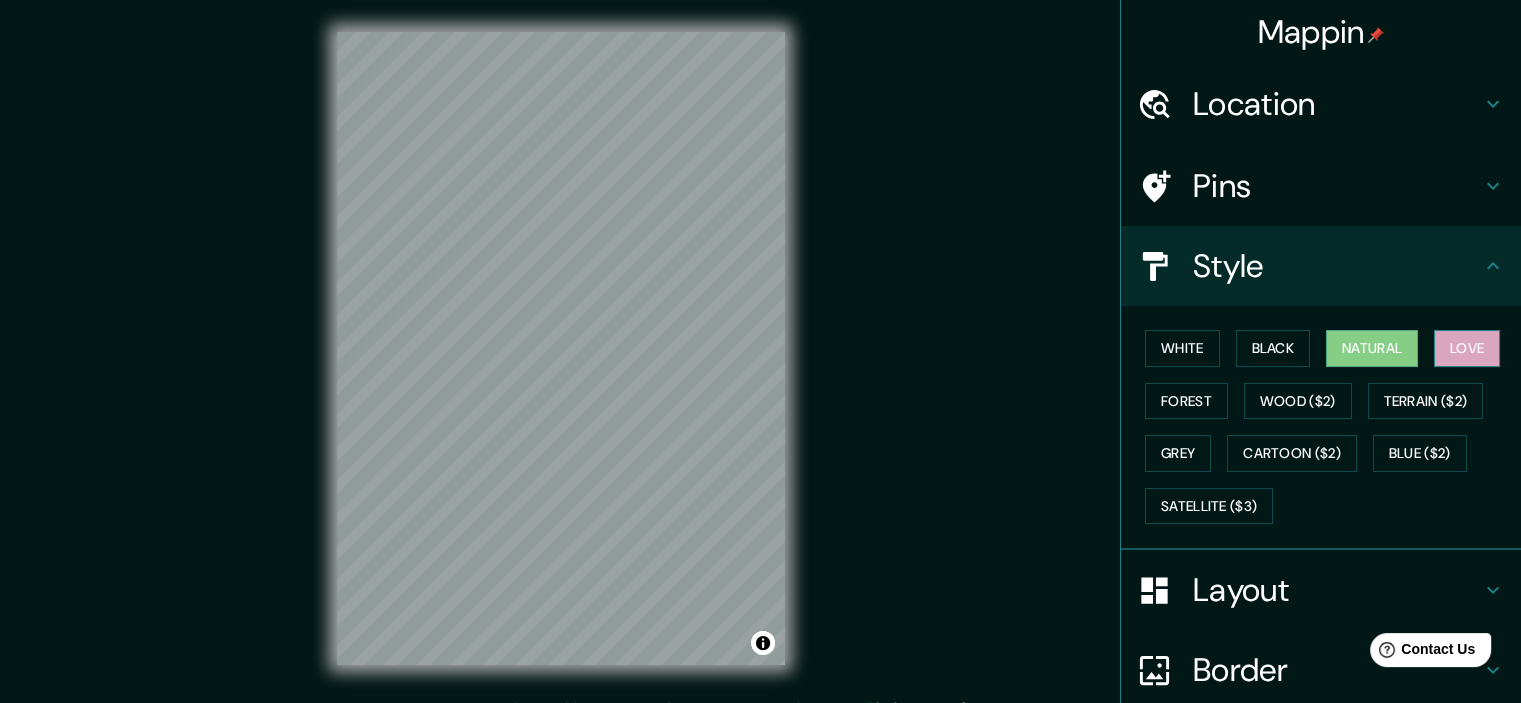 click on "Love" at bounding box center [1467, 348] 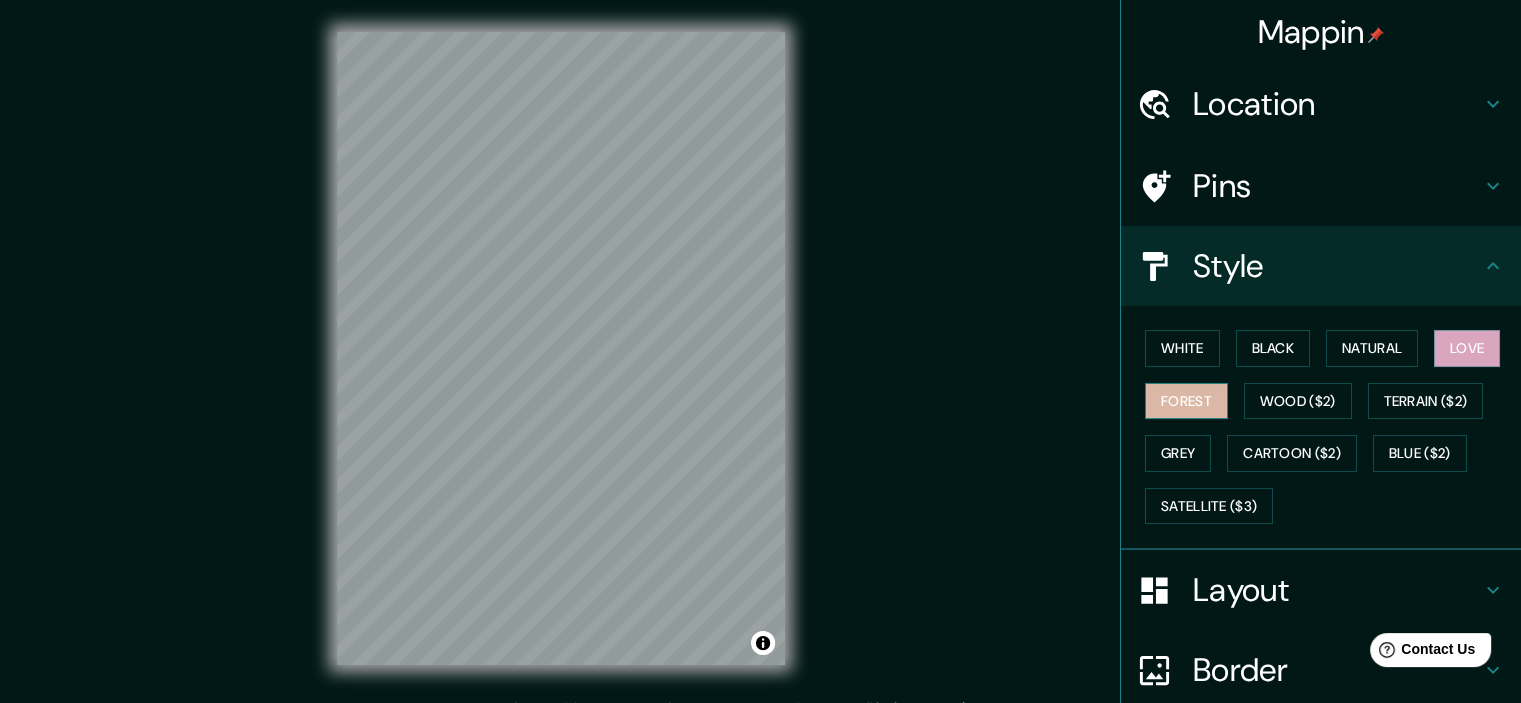 click on "Forest" at bounding box center [1186, 401] 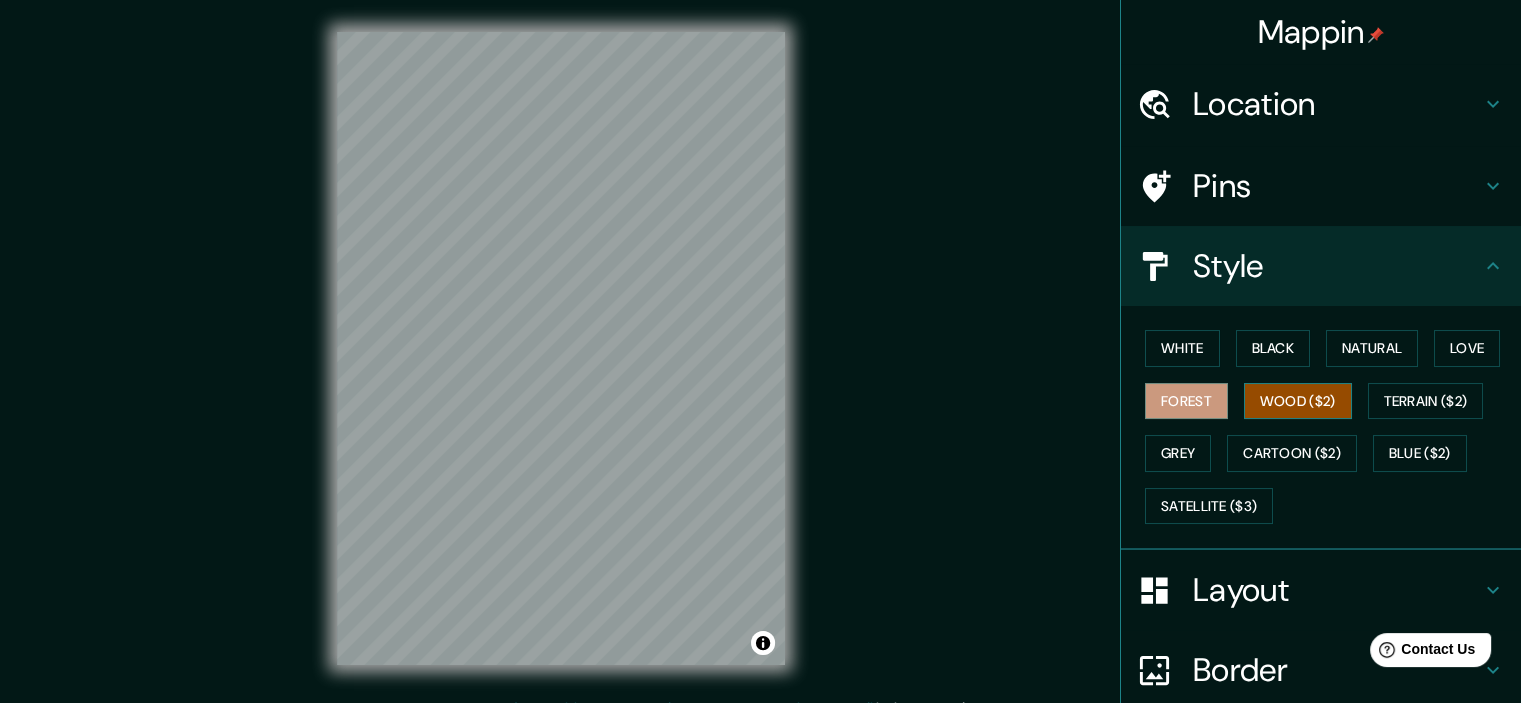 click on "Wood ($2)" at bounding box center [1298, 401] 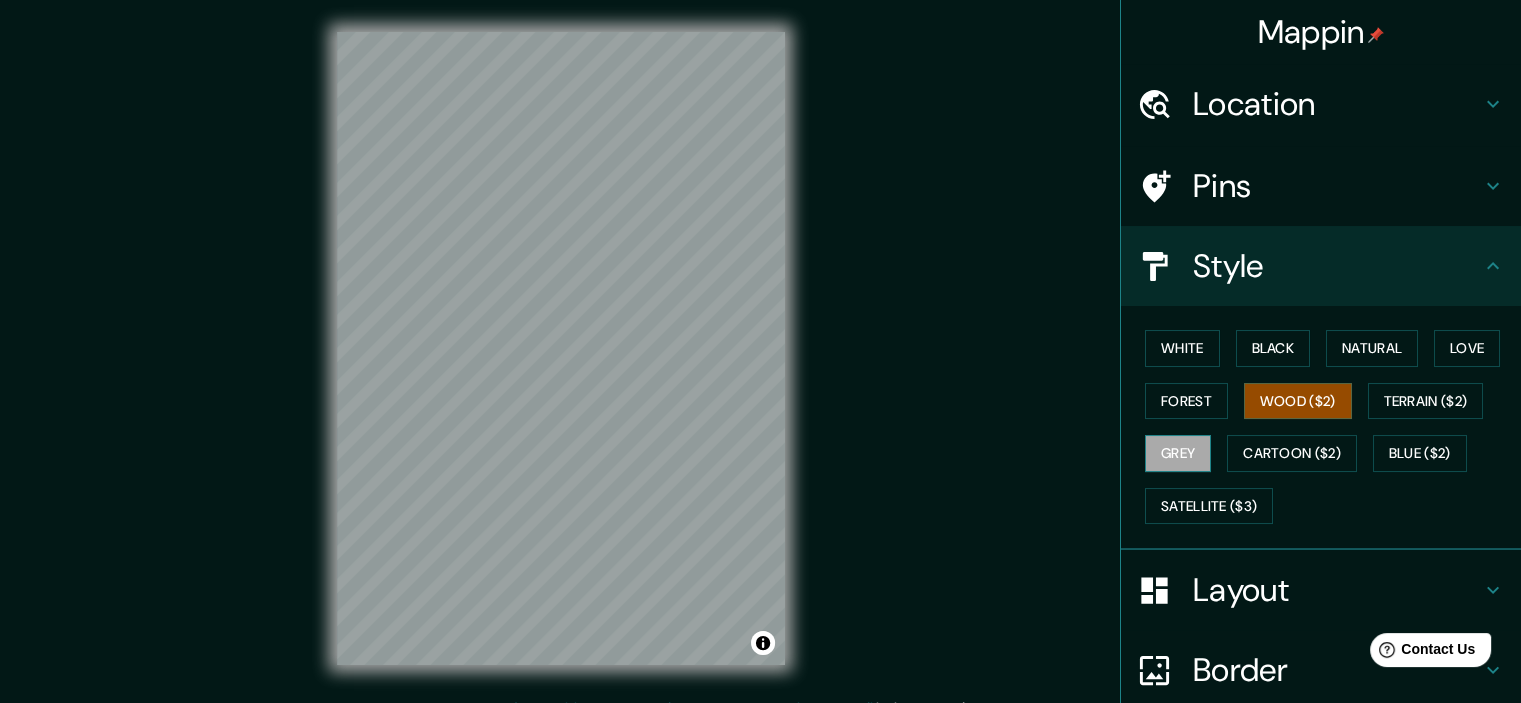 click on "Grey" at bounding box center (1178, 453) 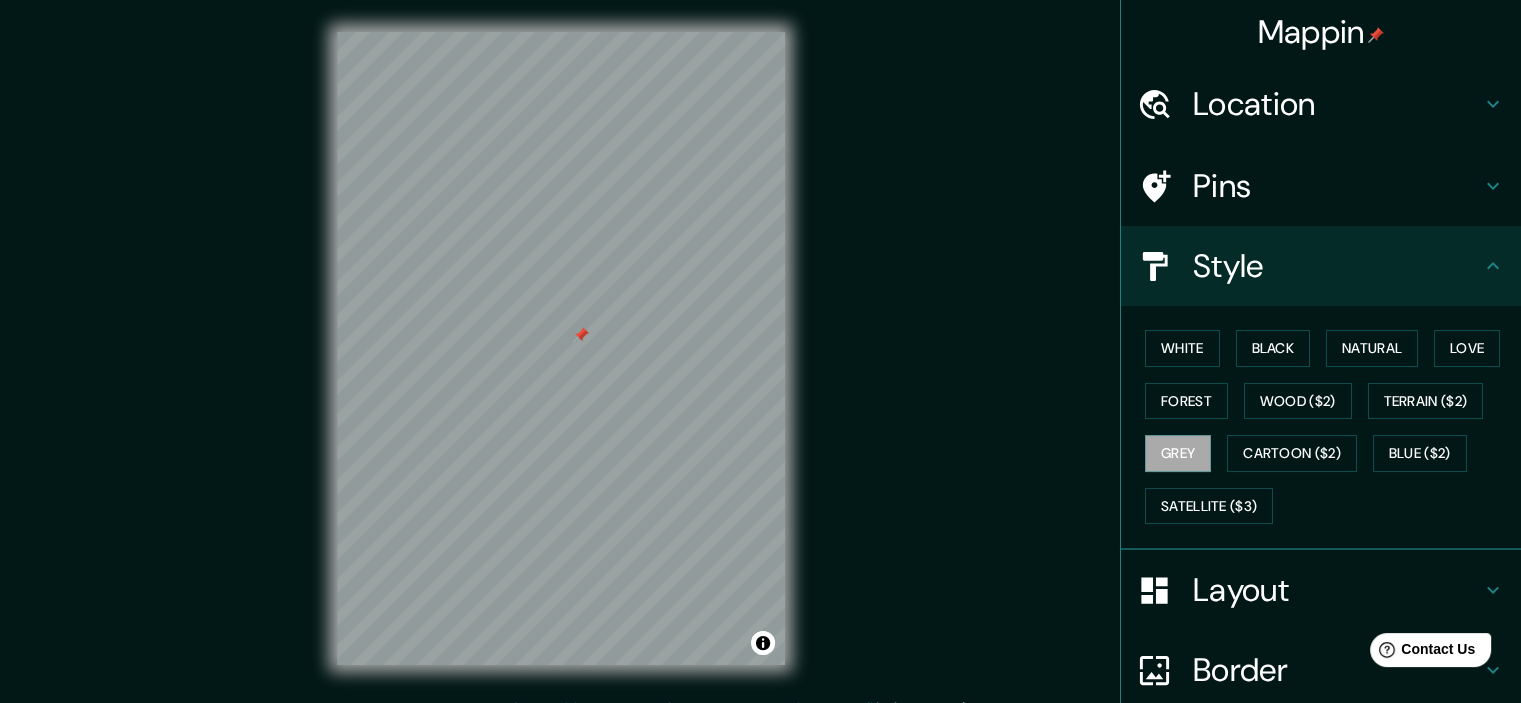 drag, startPoint x: 585, startPoint y: 340, endPoint x: 581, endPoint y: 312, distance: 28.284271 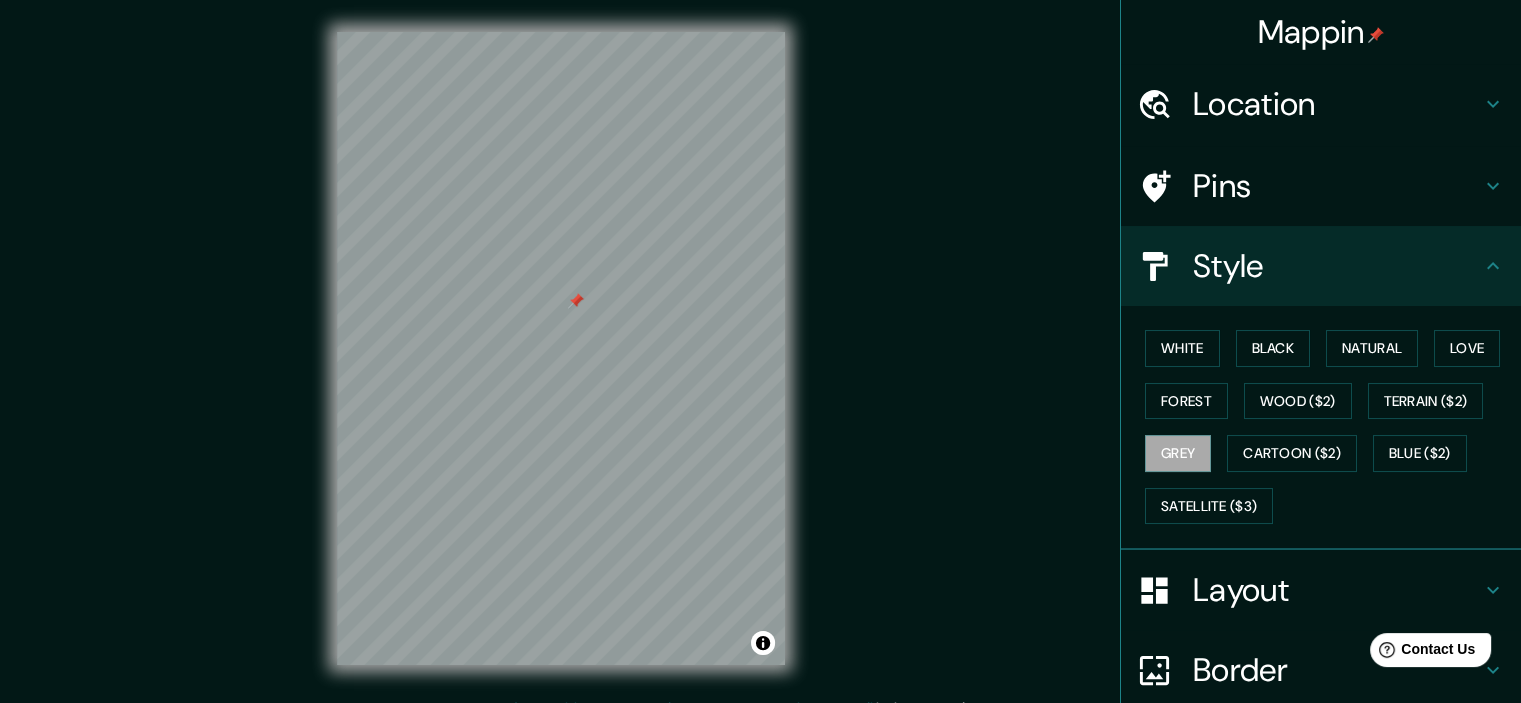 click on "Layout" at bounding box center [1337, 590] 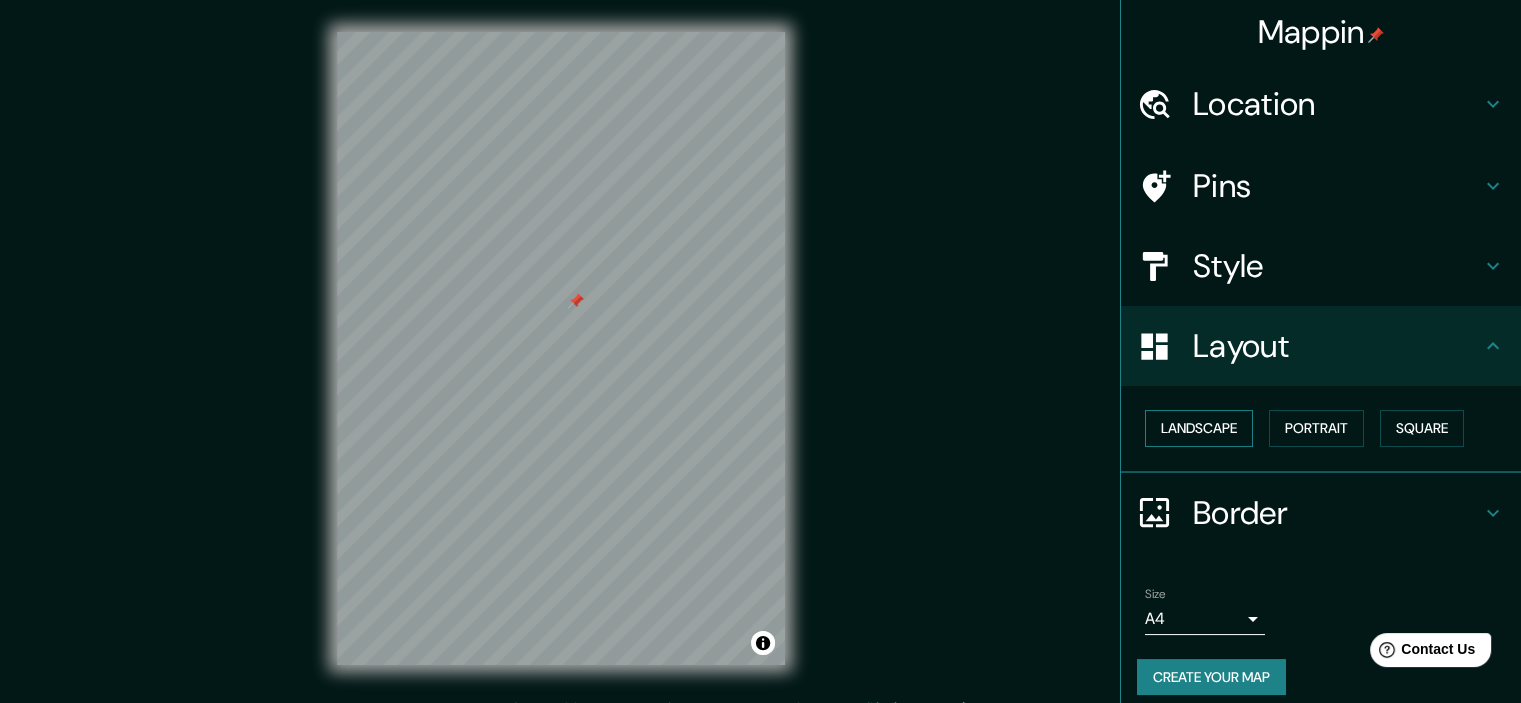 click on "Landscape" at bounding box center (1199, 428) 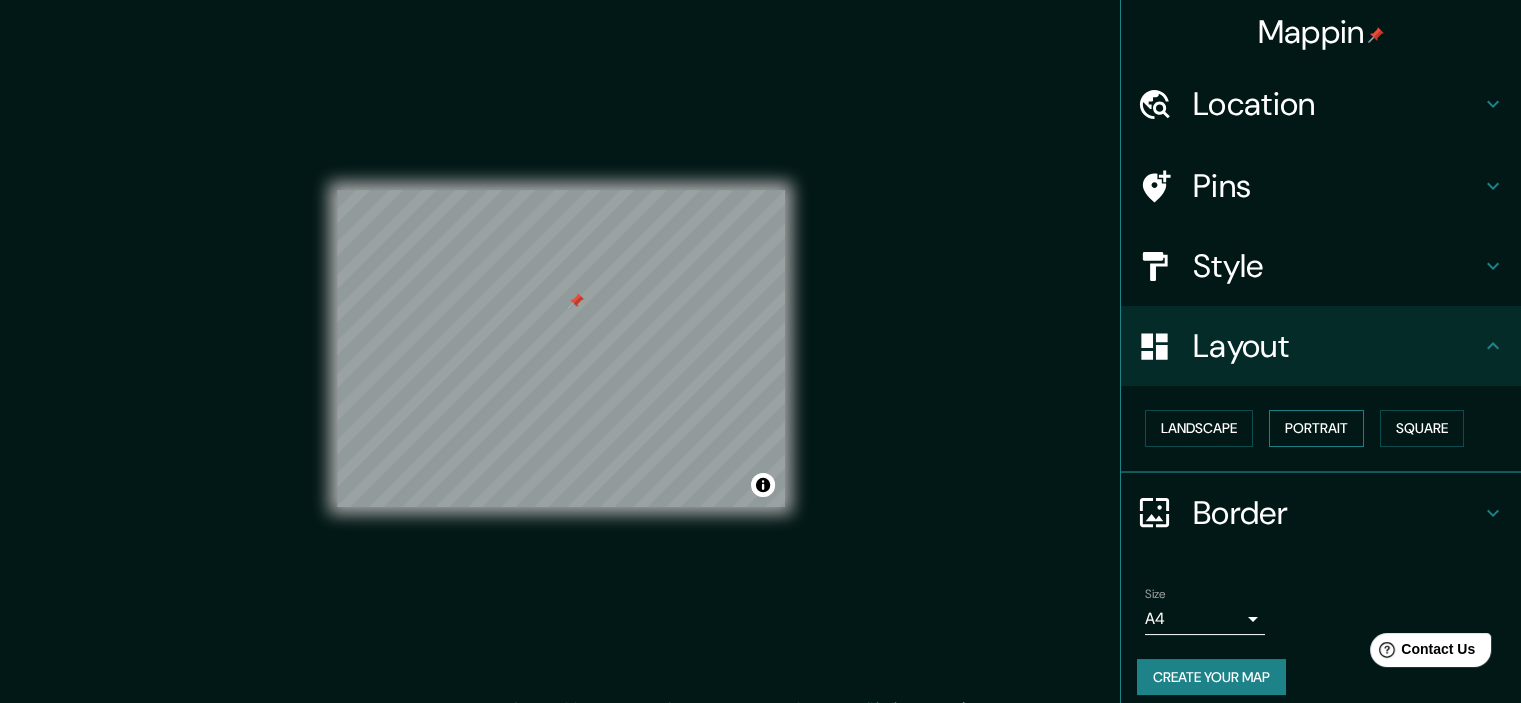click on "Portrait" at bounding box center [1316, 428] 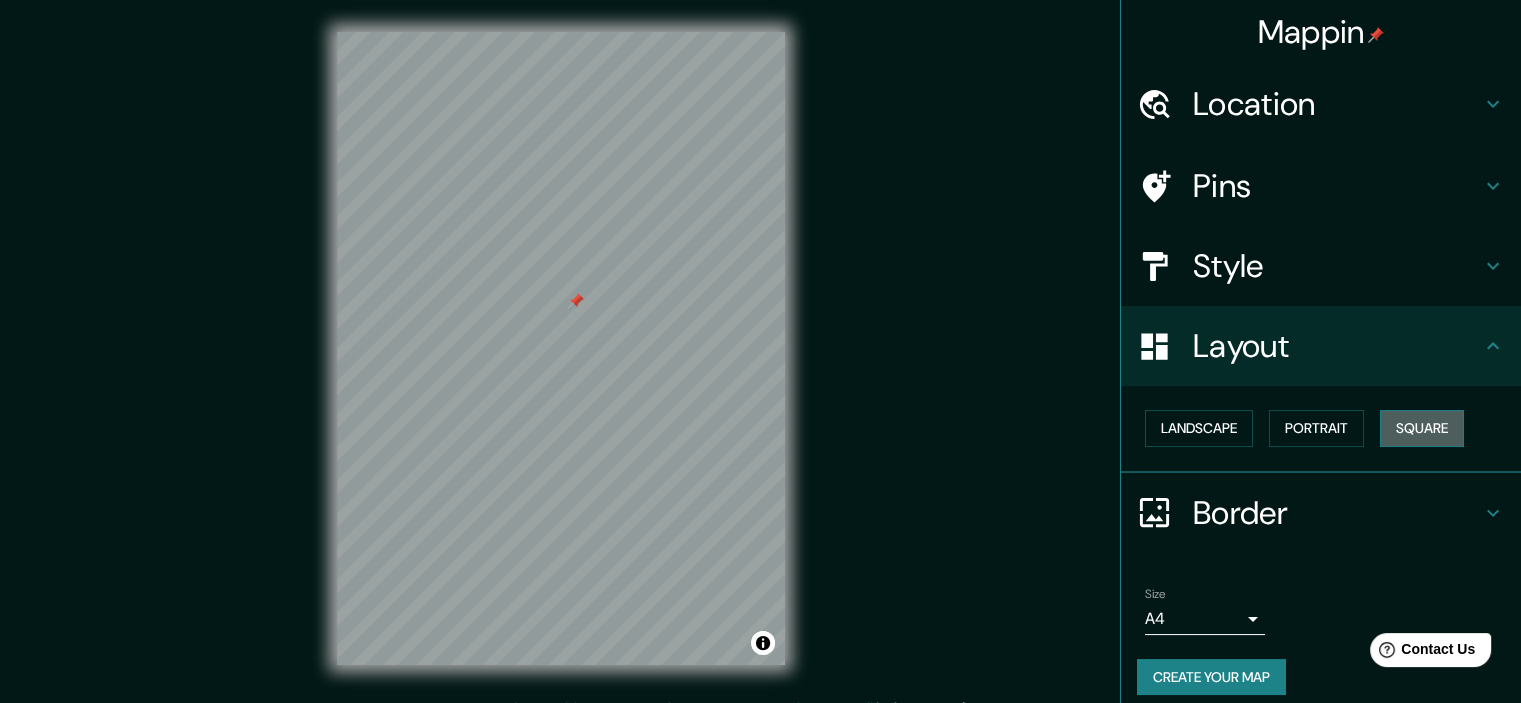 click on "Square" at bounding box center (1422, 428) 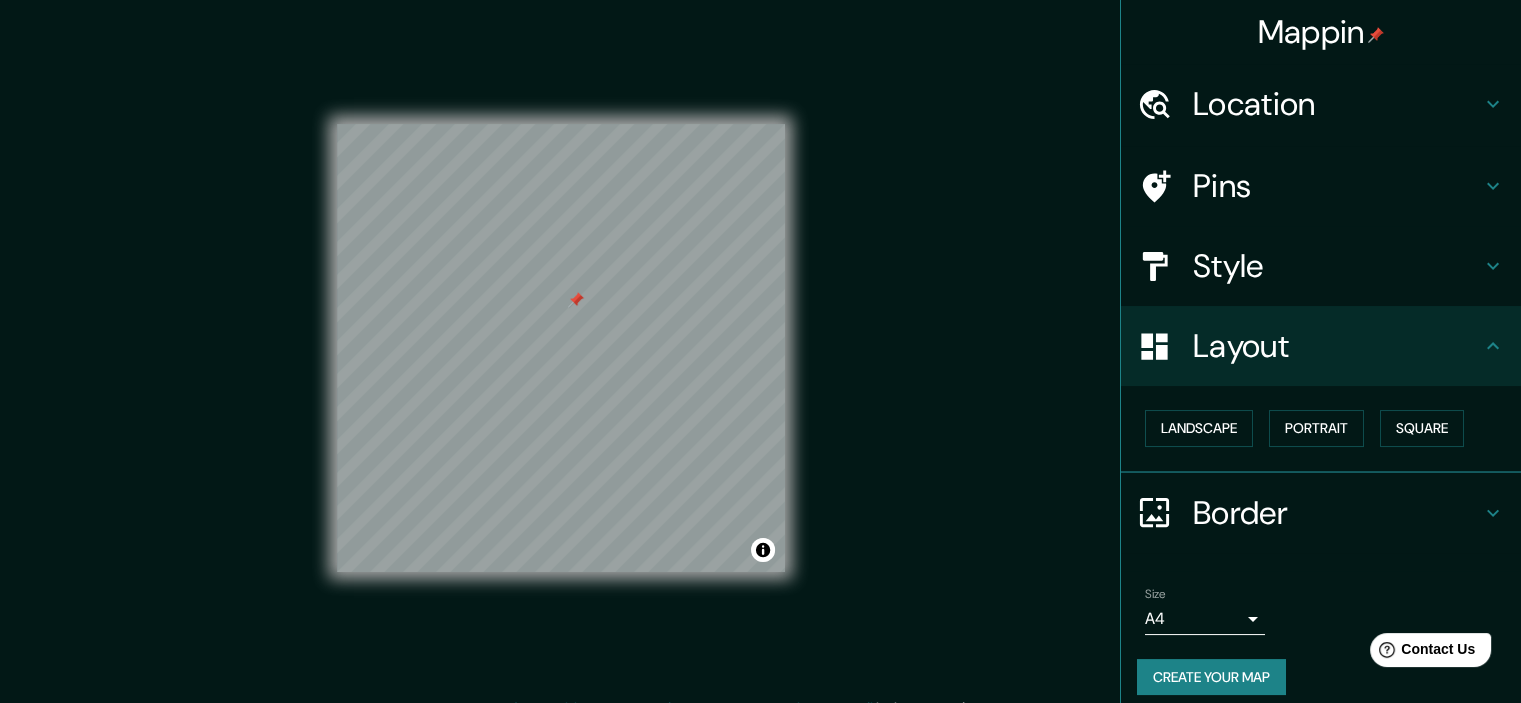 click on "Border" at bounding box center (1337, 513) 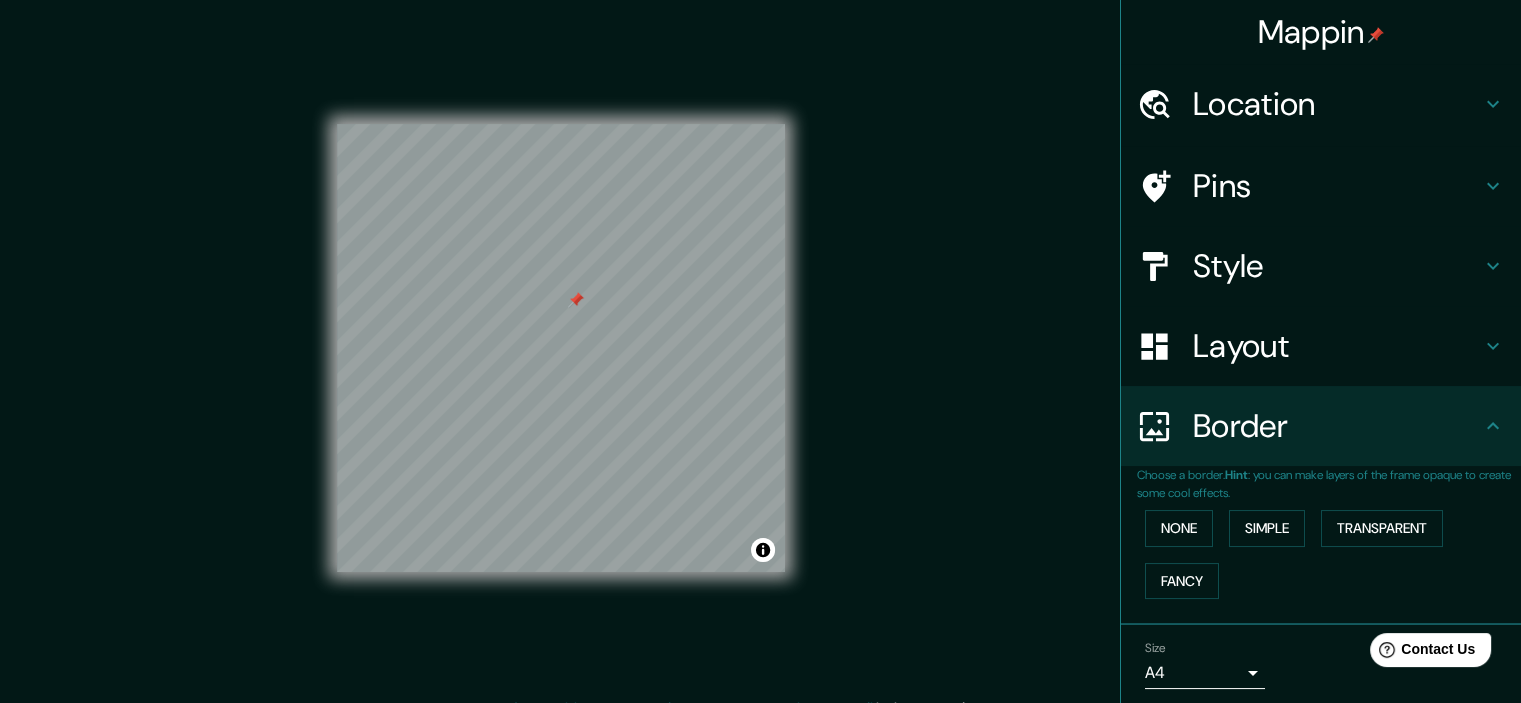 click on "Layout" at bounding box center [1337, 346] 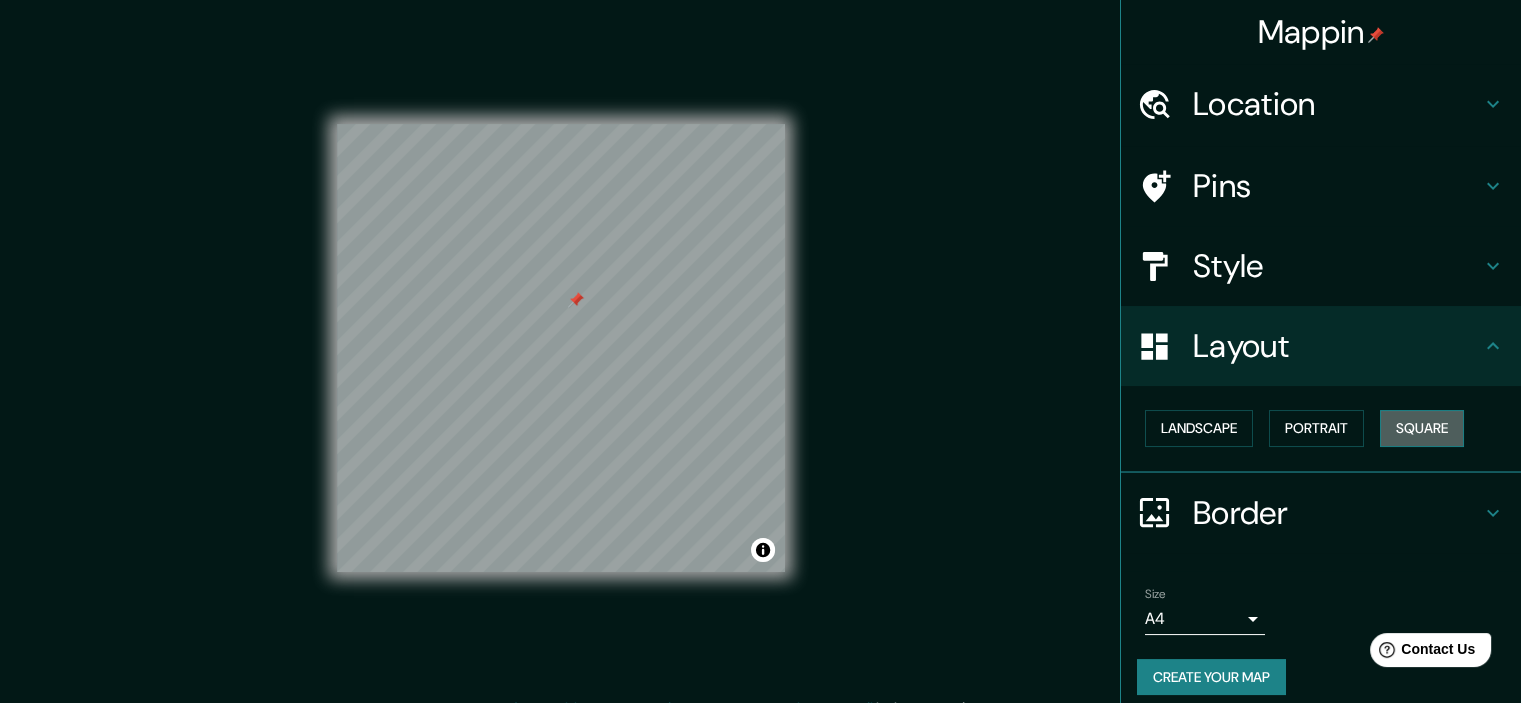 click on "Square" at bounding box center (1422, 428) 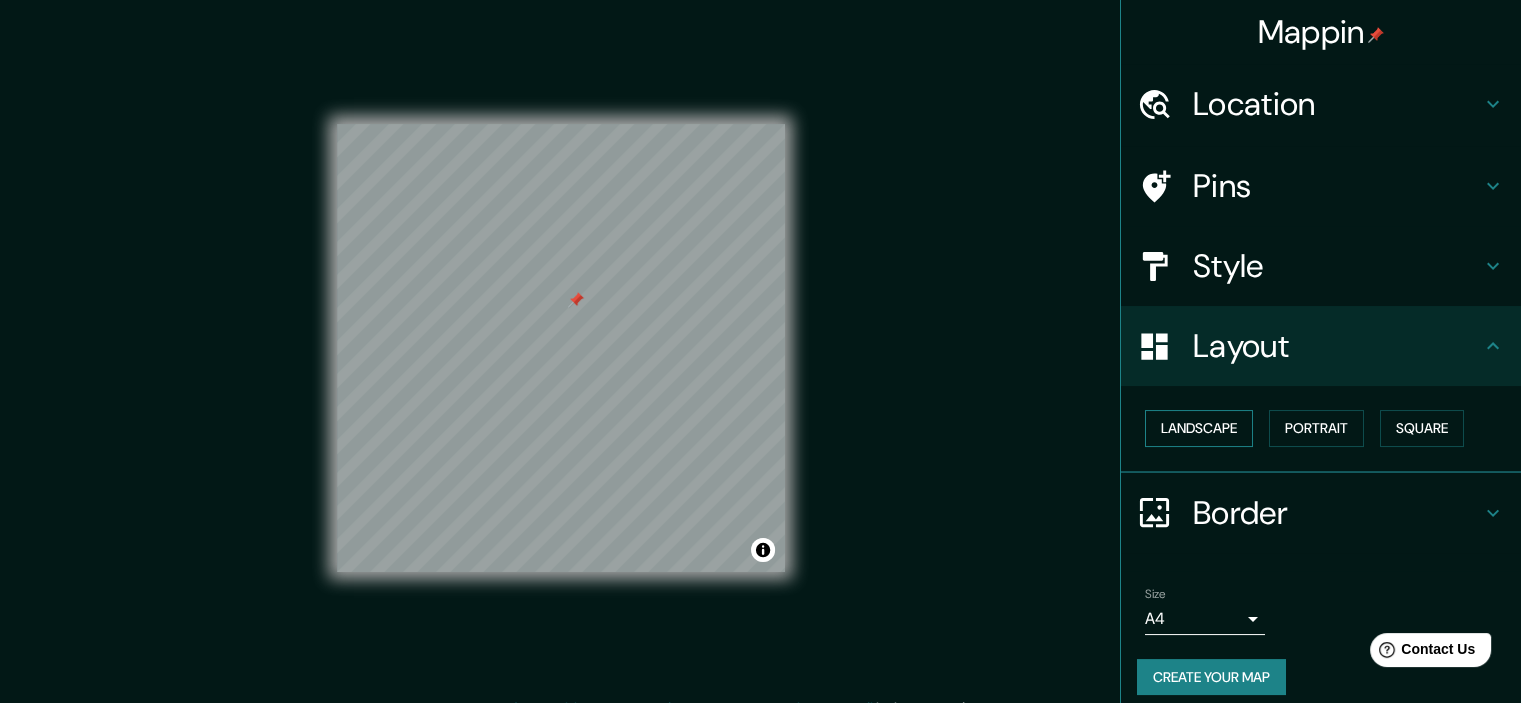 click on "Landscape" at bounding box center (1199, 428) 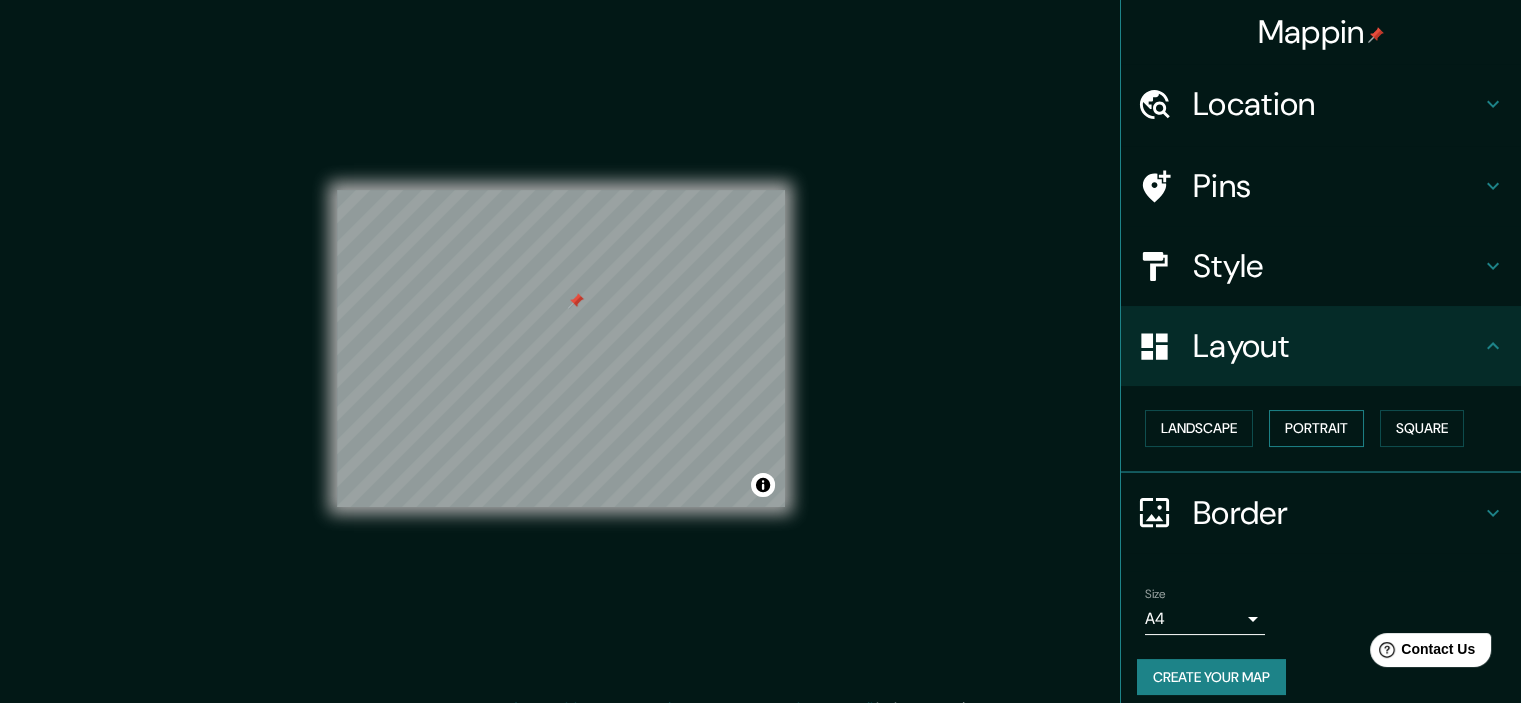 click on "Portrait" at bounding box center (1316, 428) 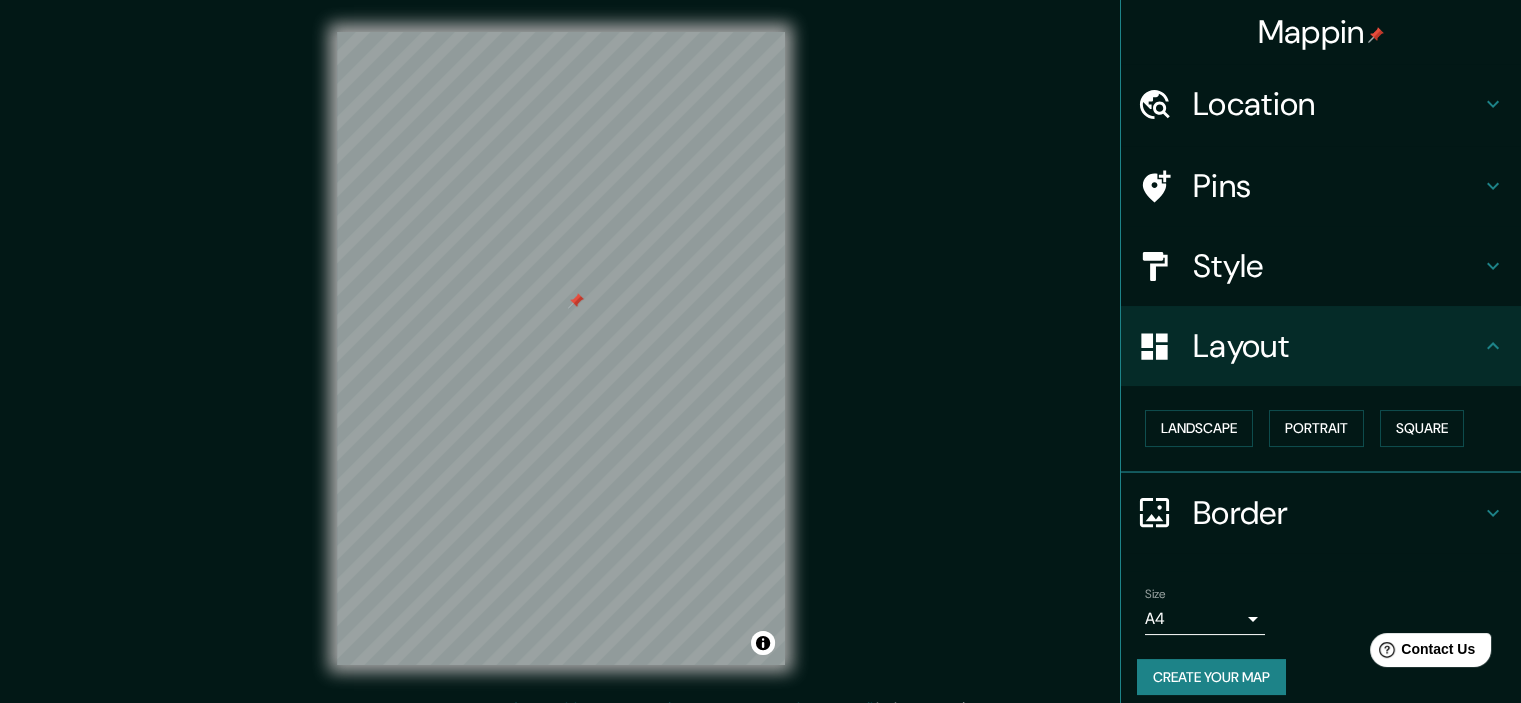 click on "Border" at bounding box center [1337, 513] 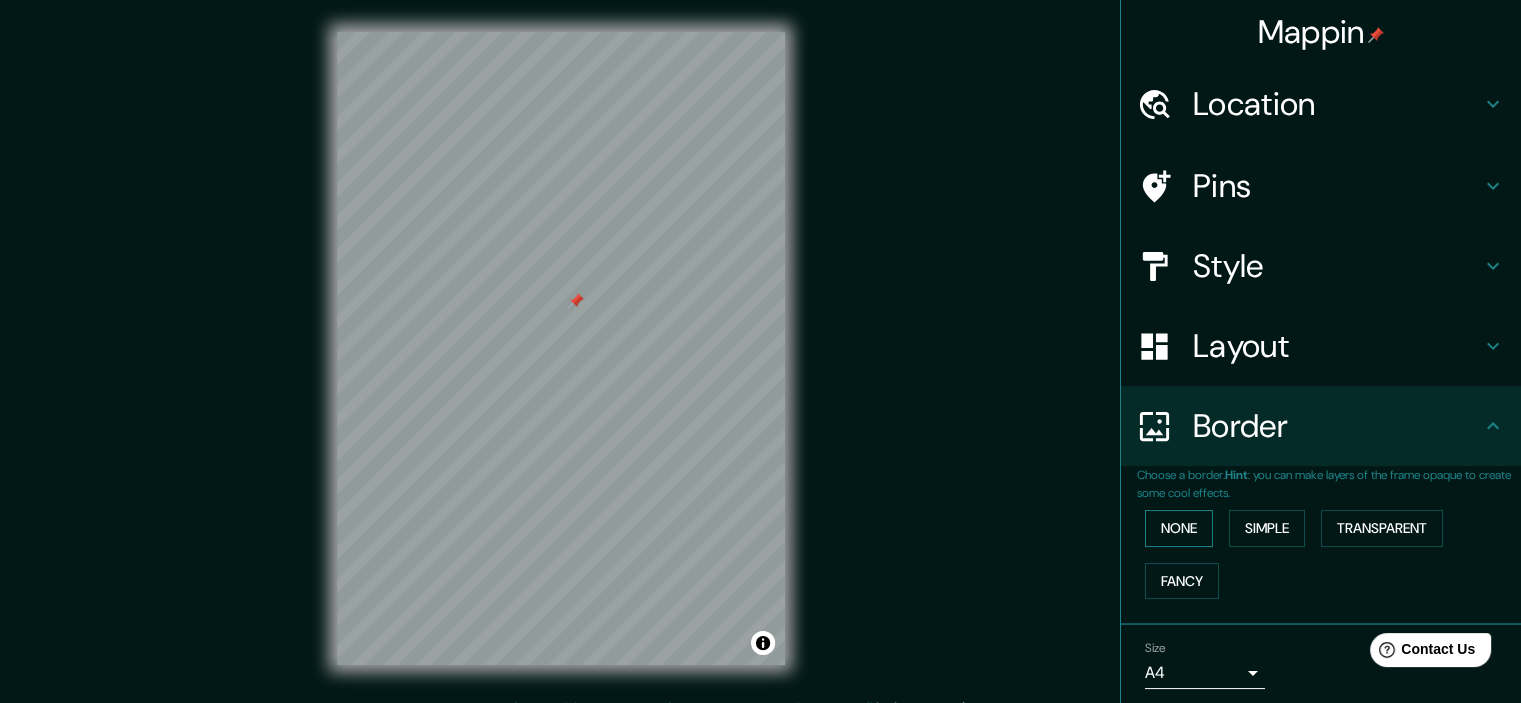 click on "None" at bounding box center (1179, 528) 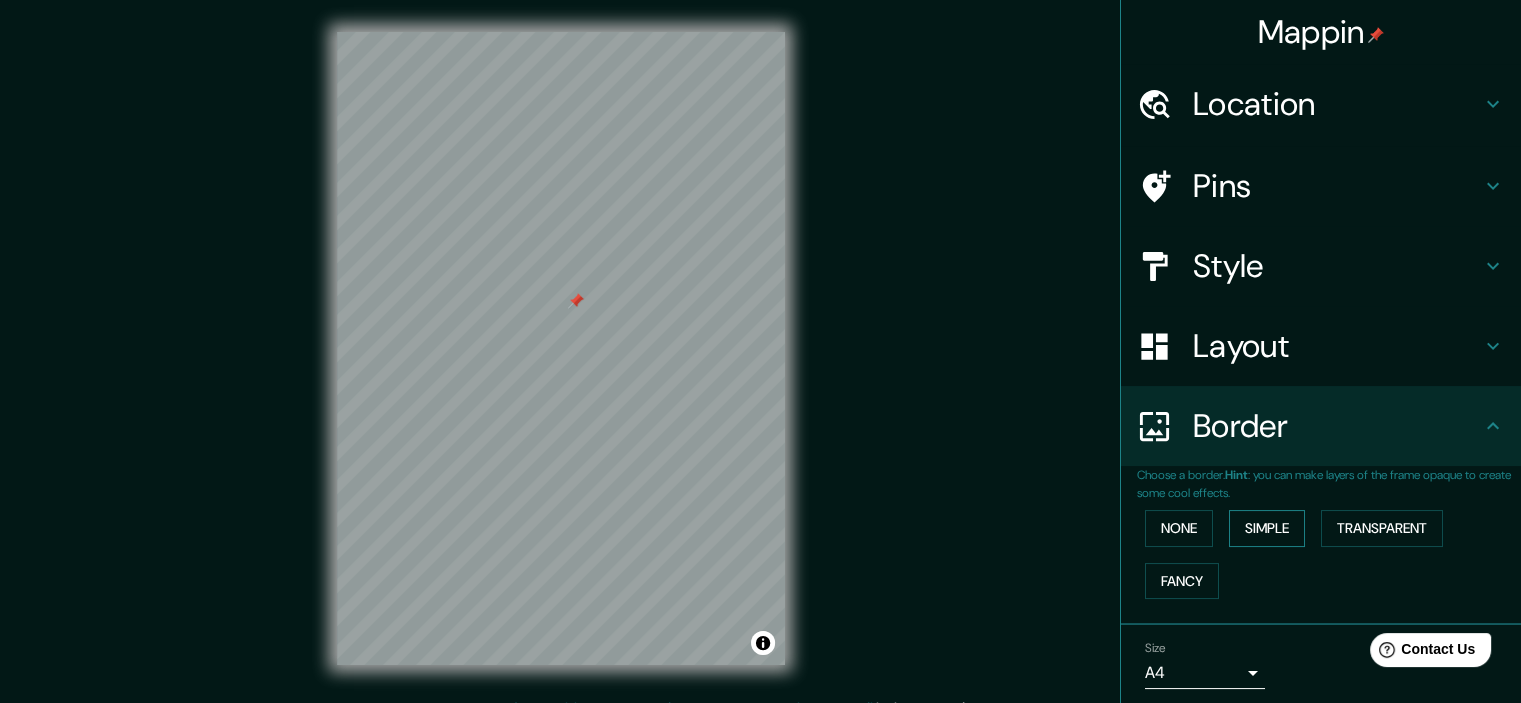 click on "Simple" at bounding box center [1267, 528] 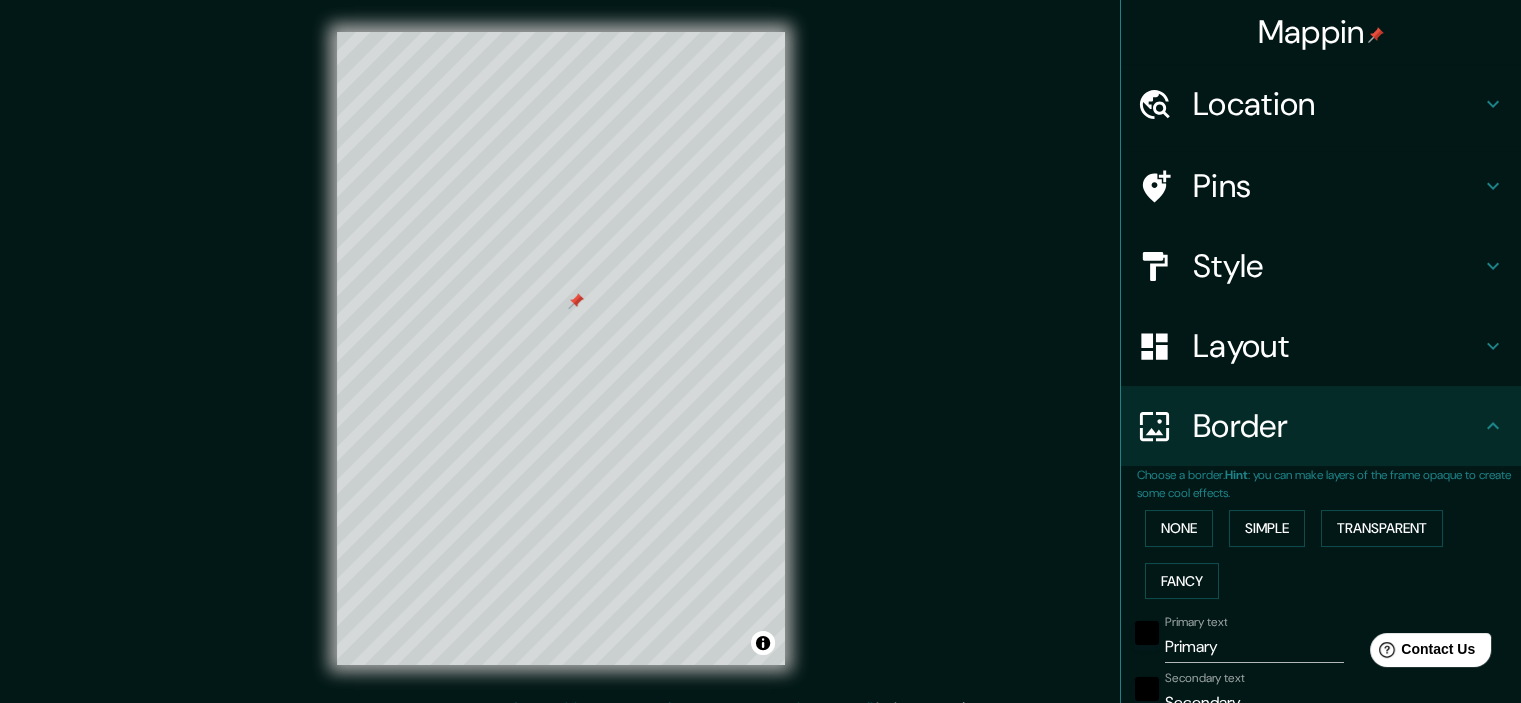 click on "None Simple Transparent Fancy" at bounding box center (1329, 554) 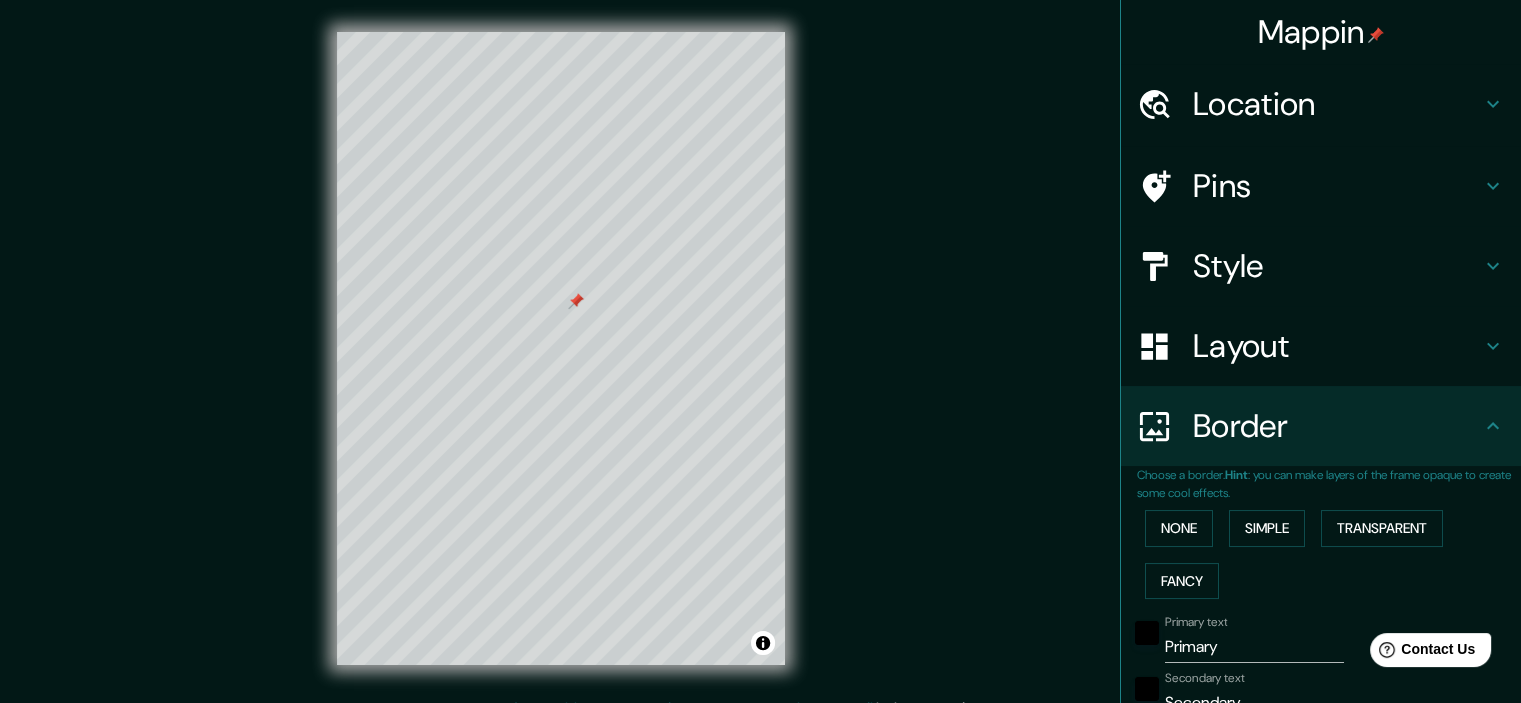click on "None Simple Transparent Fancy" at bounding box center [1329, 554] 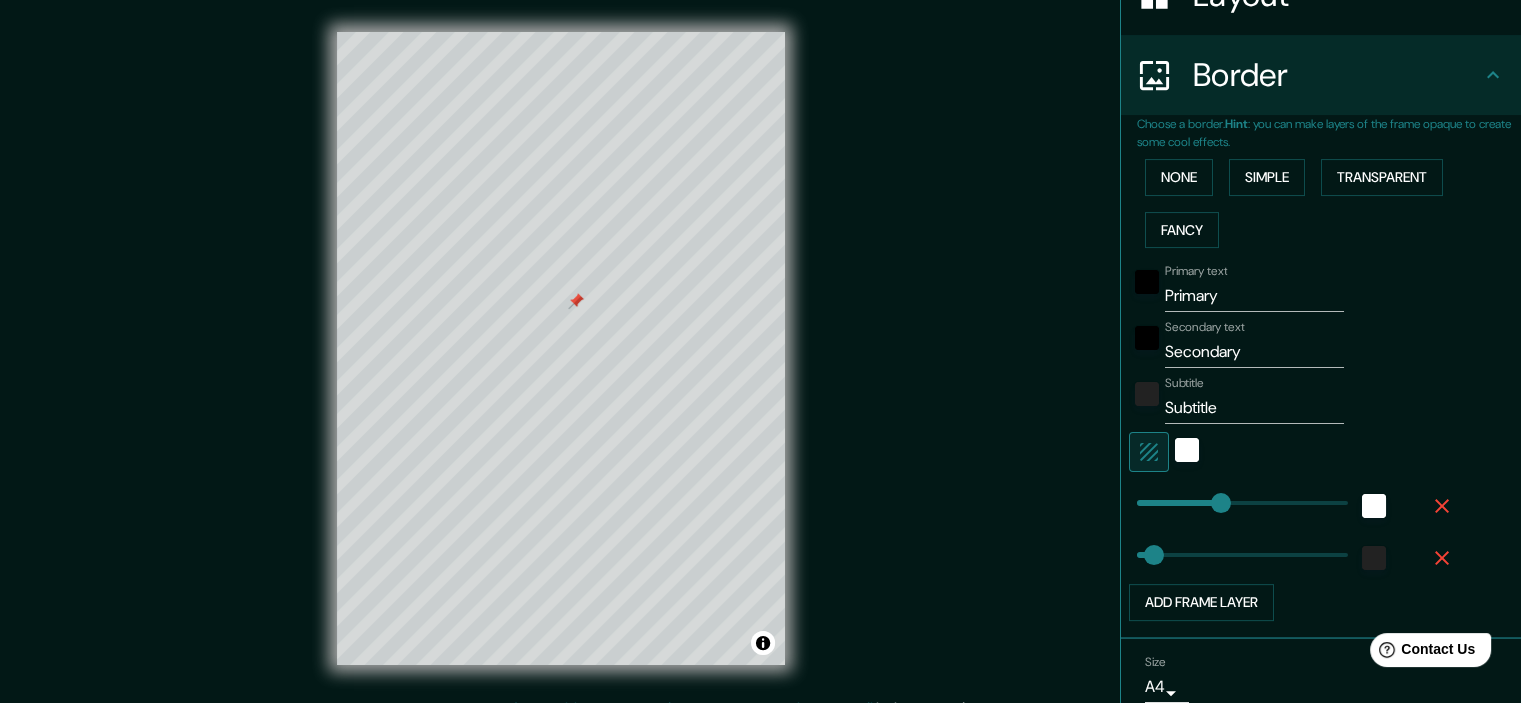 scroll, scrollTop: 432, scrollLeft: 0, axis: vertical 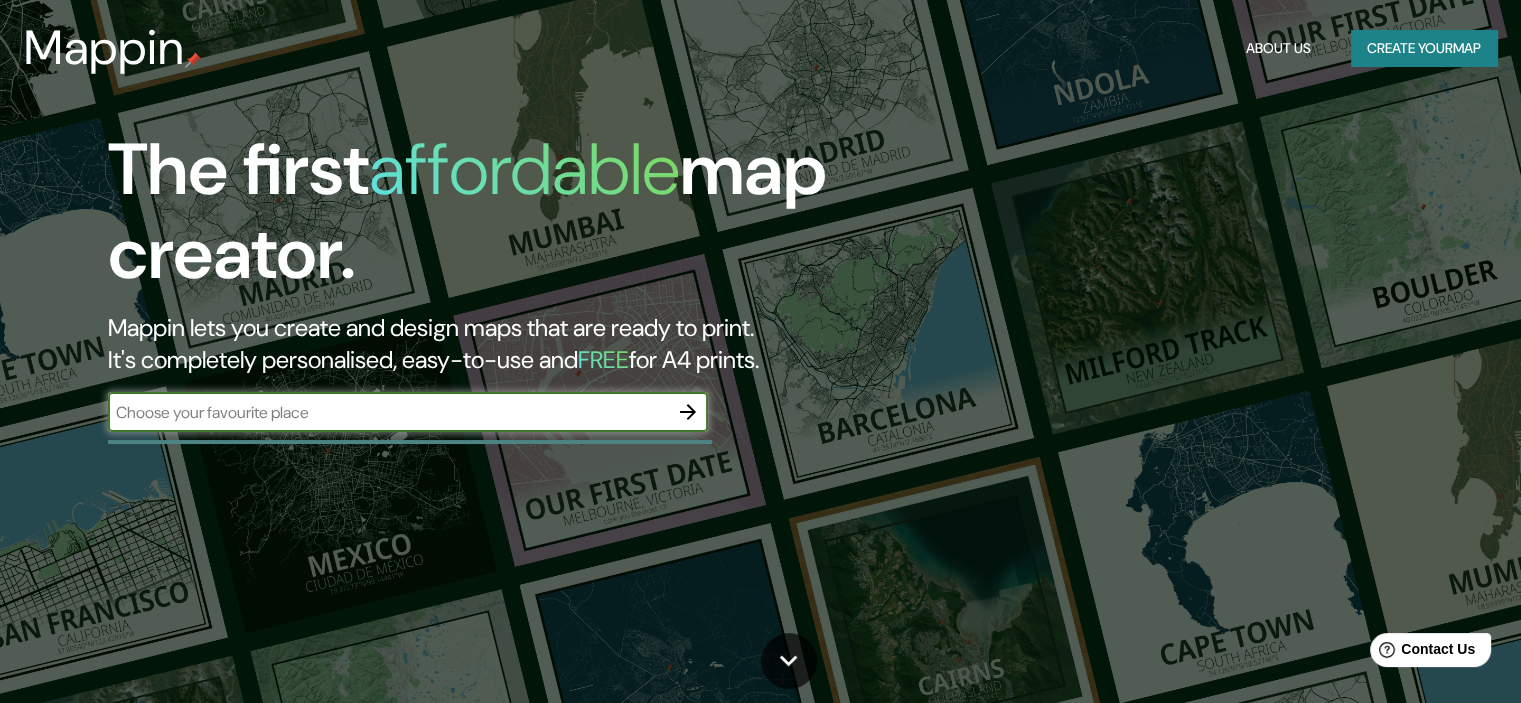 click 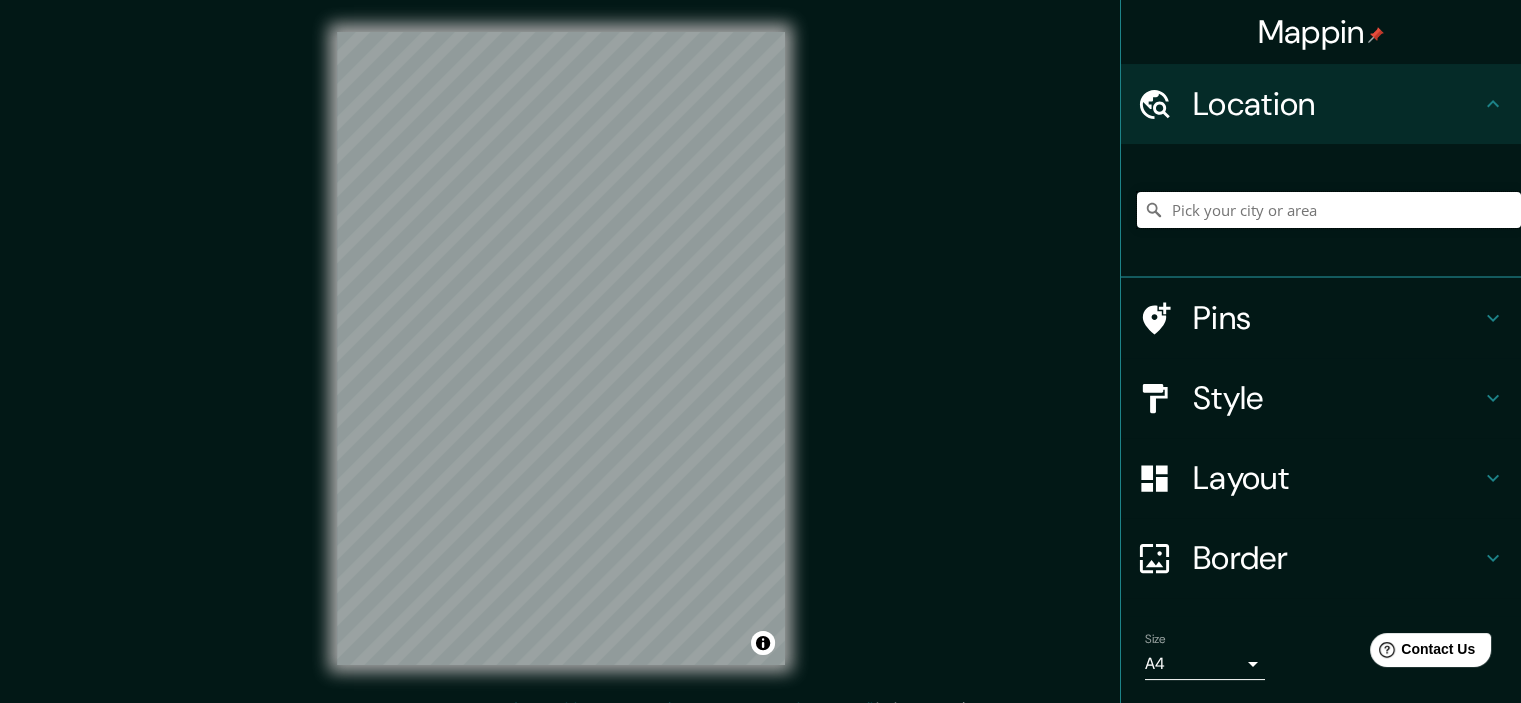 click at bounding box center [1329, 210] 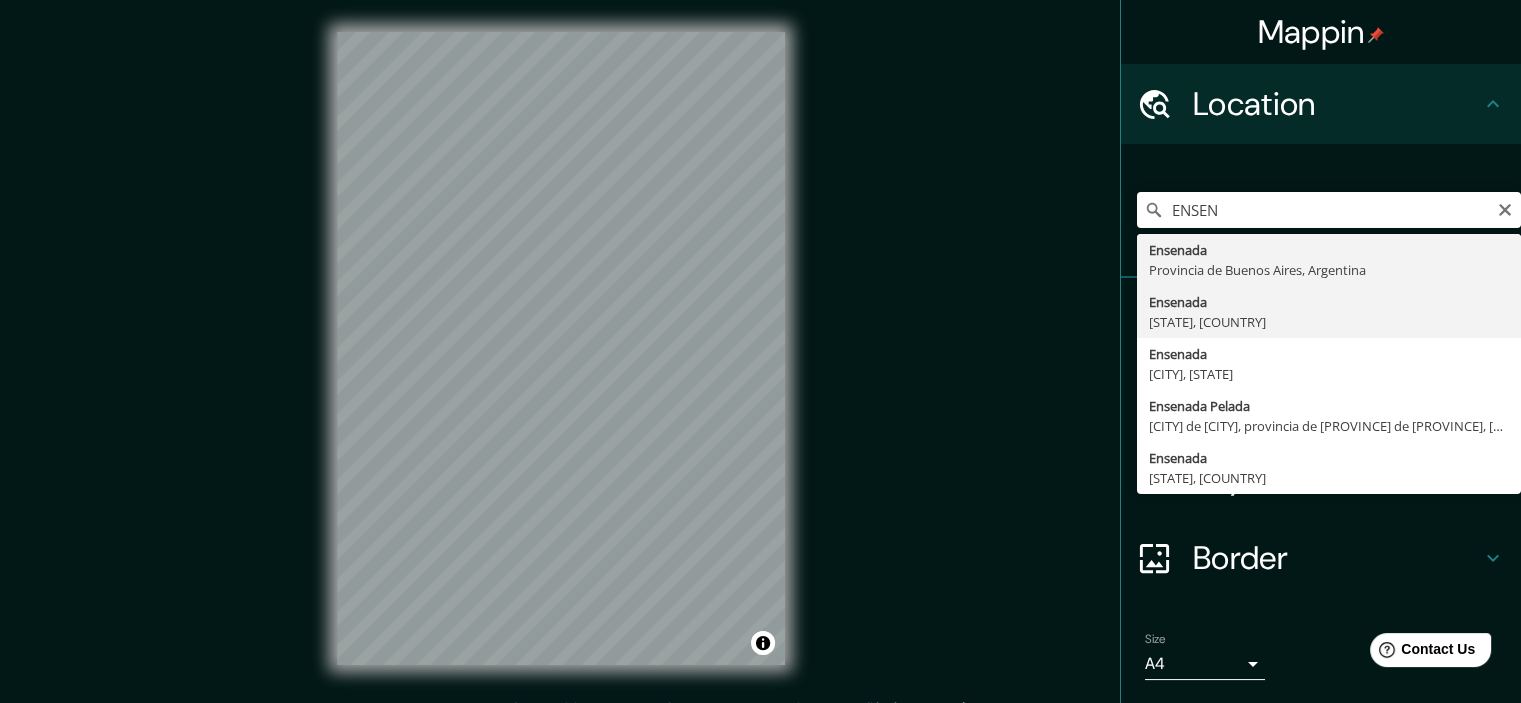 type on "Ensenada, Baja California, México" 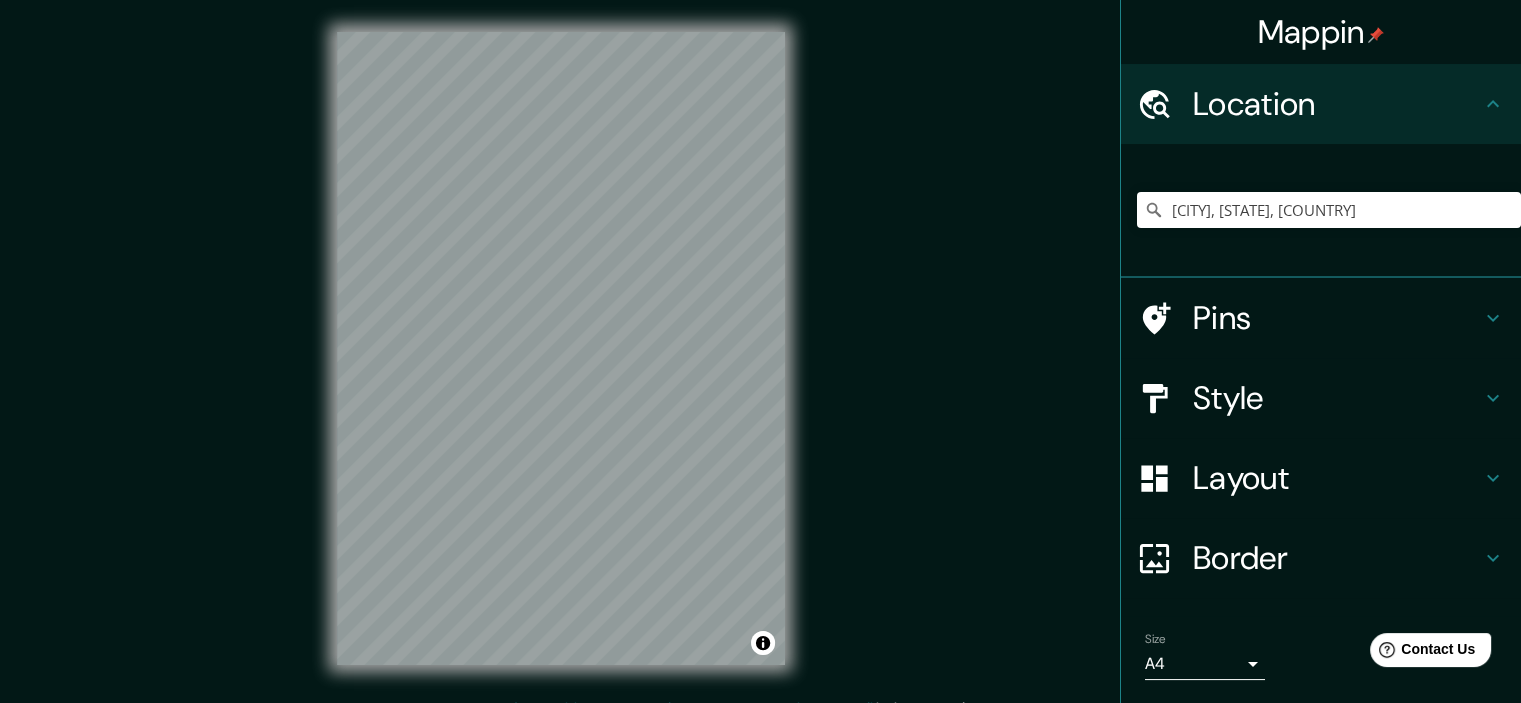 click on "Style" at bounding box center [1337, 398] 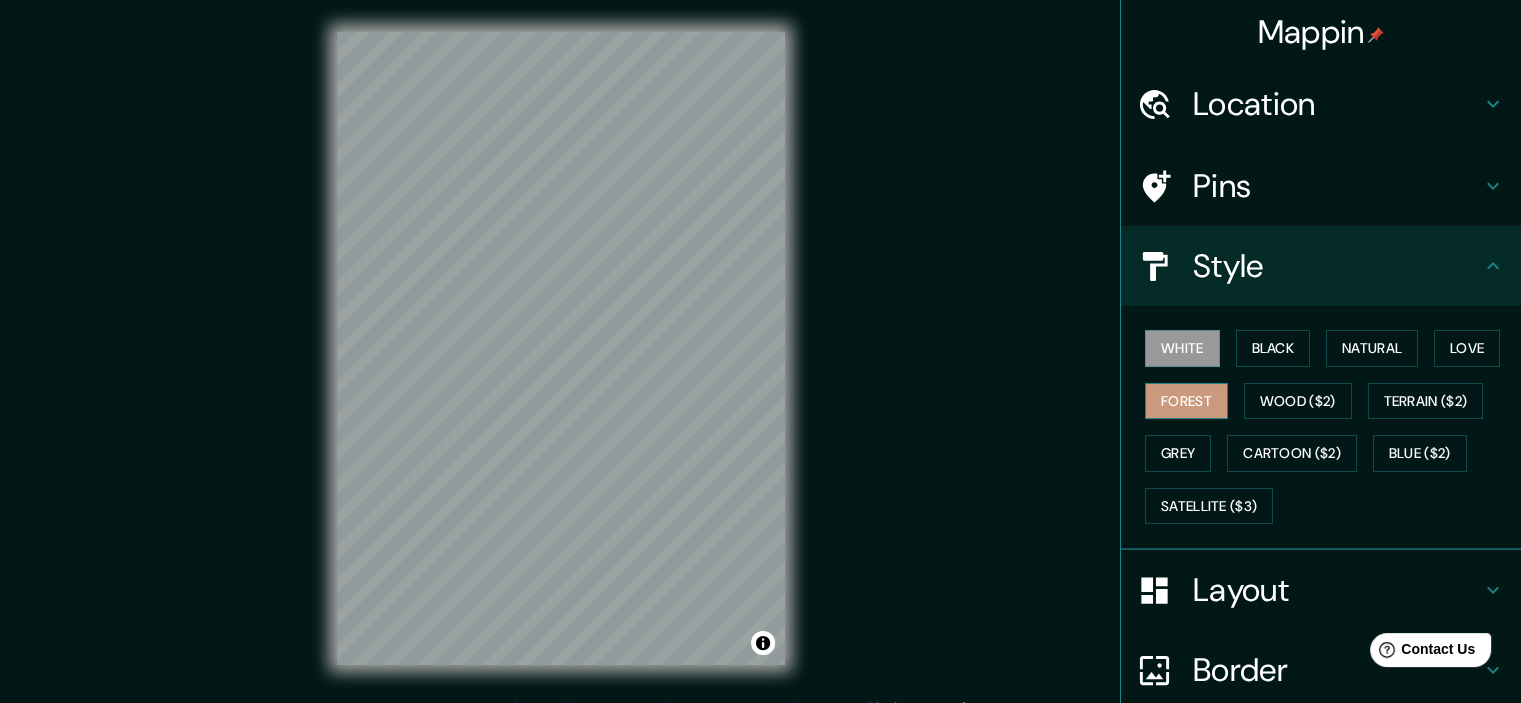 click on "Forest" at bounding box center [1186, 401] 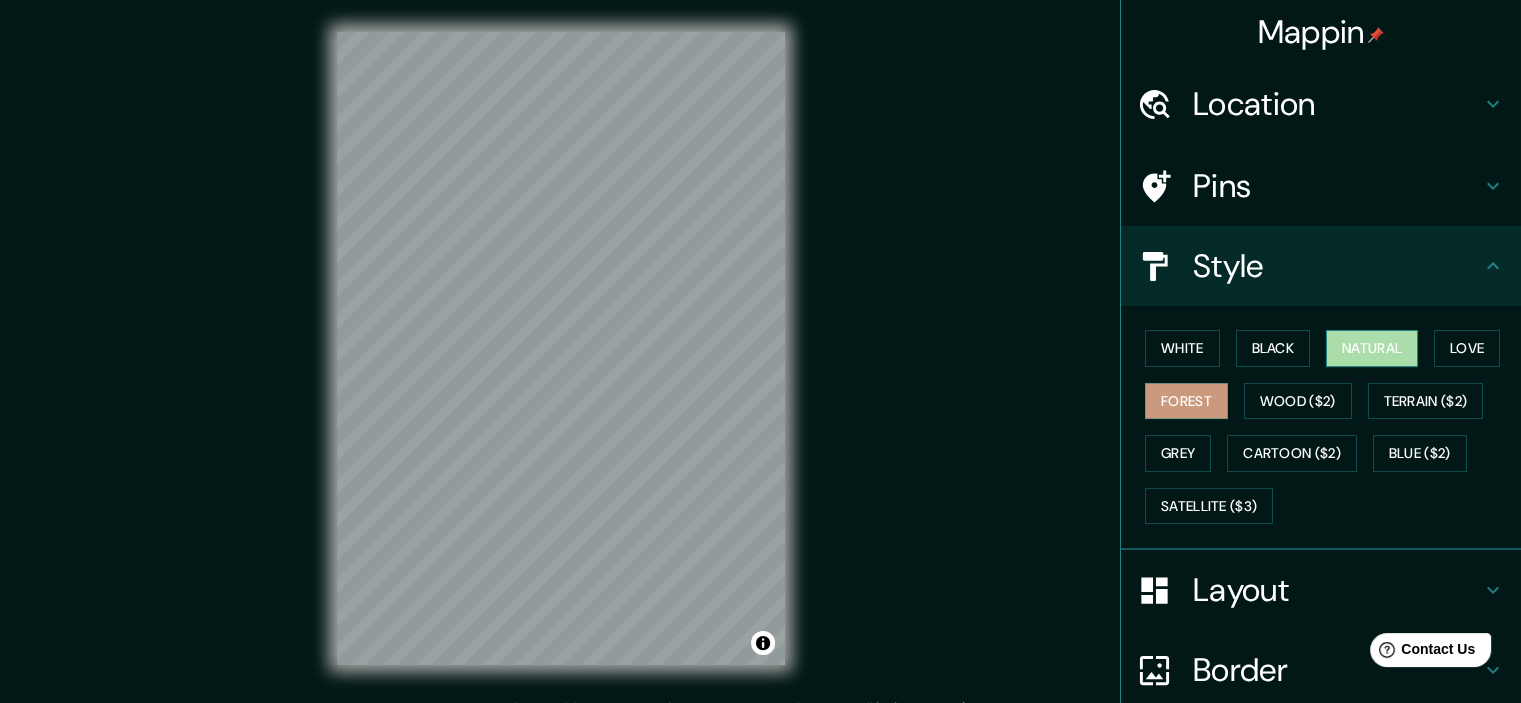 click on "Natural" at bounding box center (1372, 348) 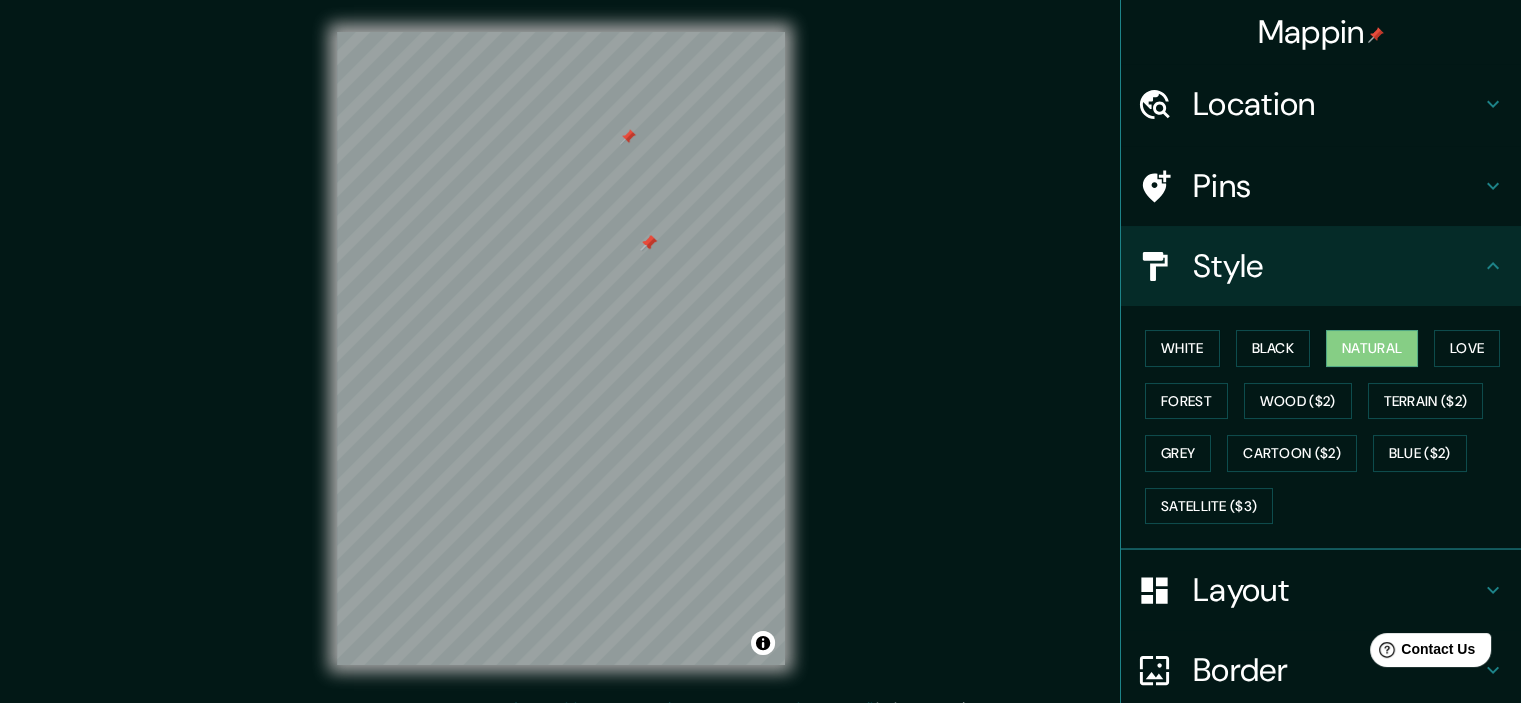 click at bounding box center [628, 137] 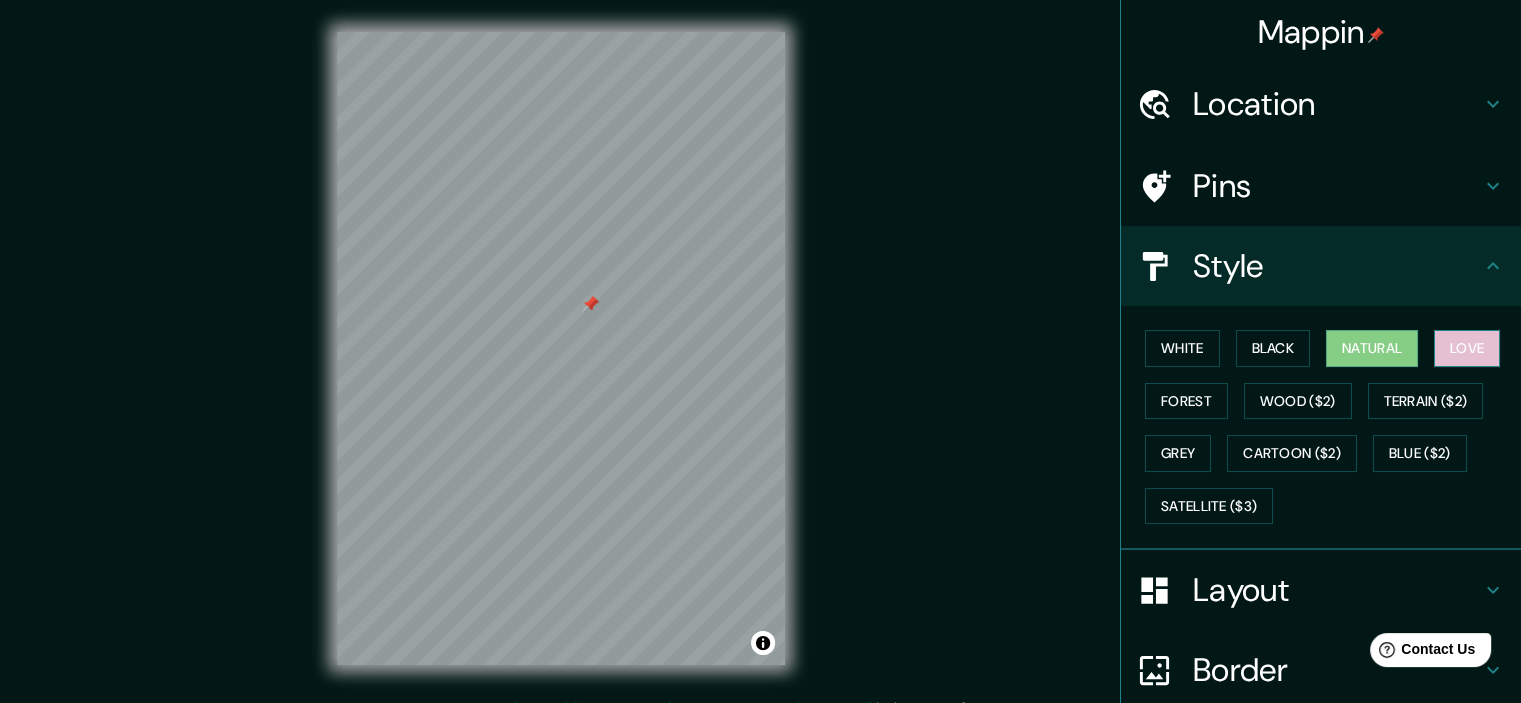 click on "Love" at bounding box center (1467, 348) 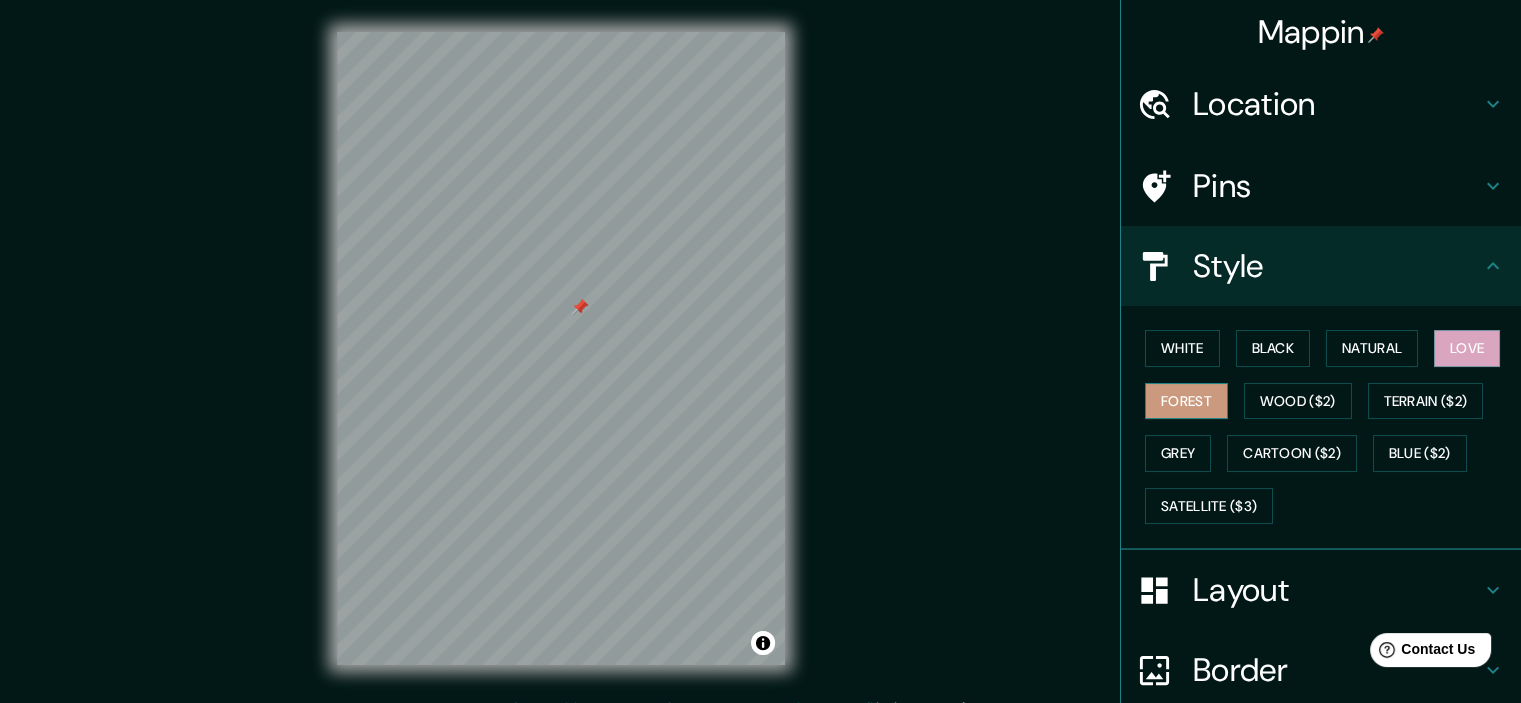 click on "Forest" at bounding box center (1186, 401) 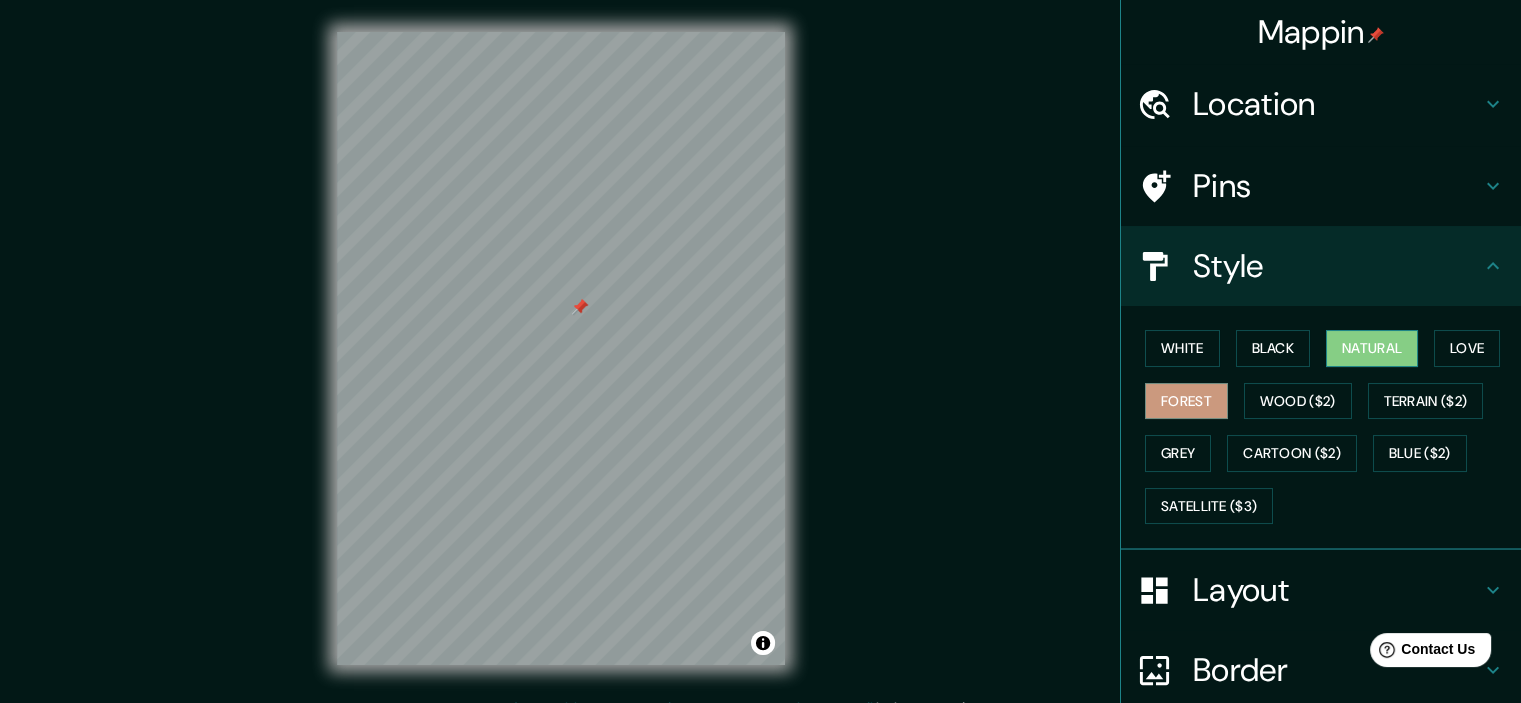 click on "Natural" at bounding box center (1372, 348) 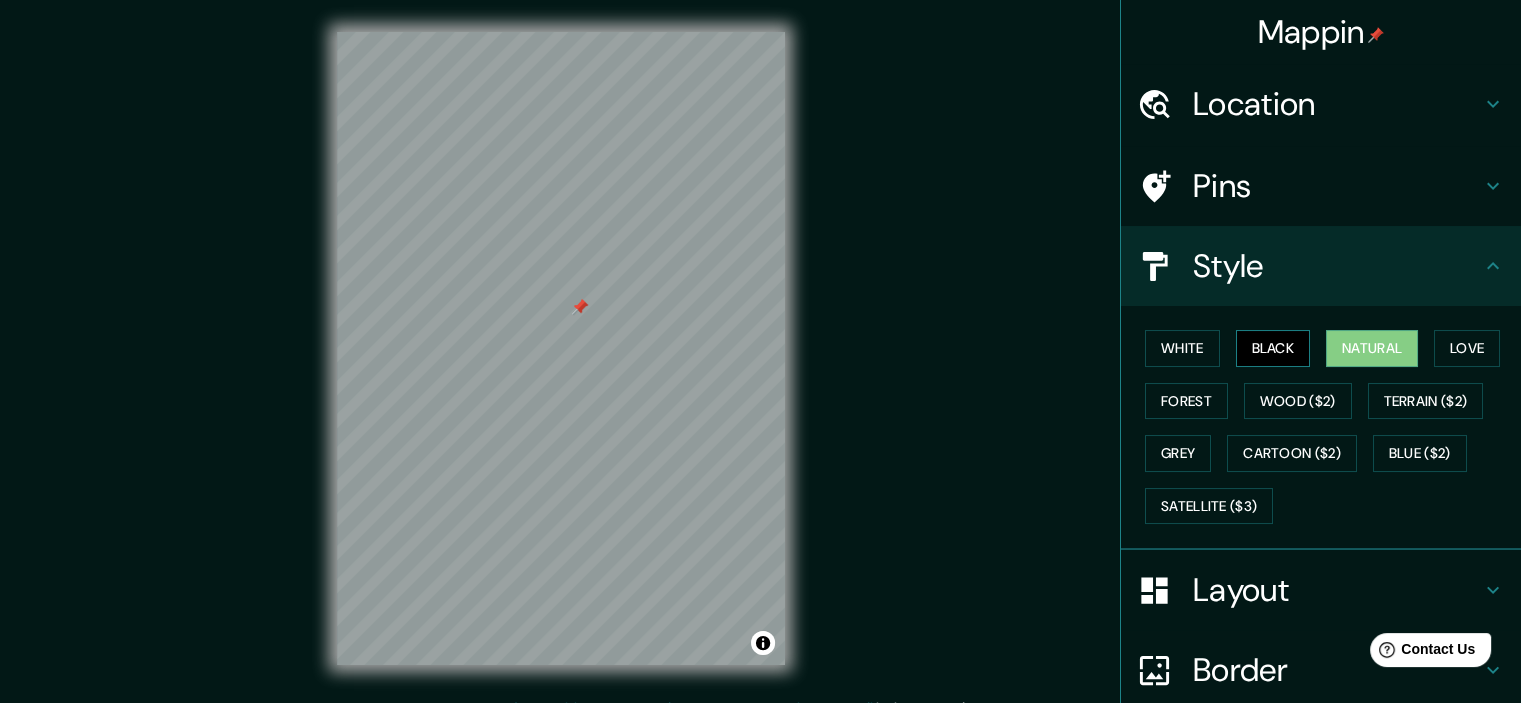 click on "Black" at bounding box center [1273, 348] 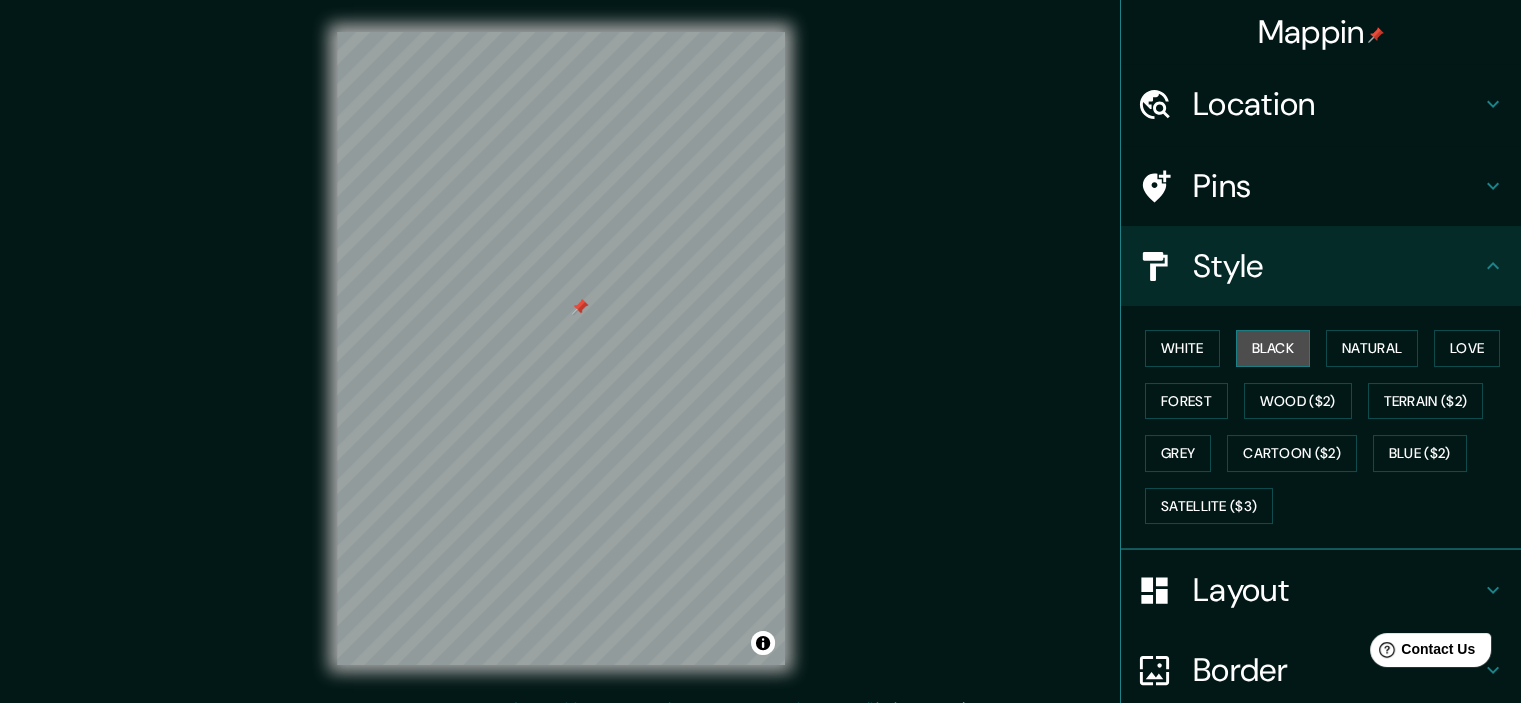 click on "Black" at bounding box center (1273, 348) 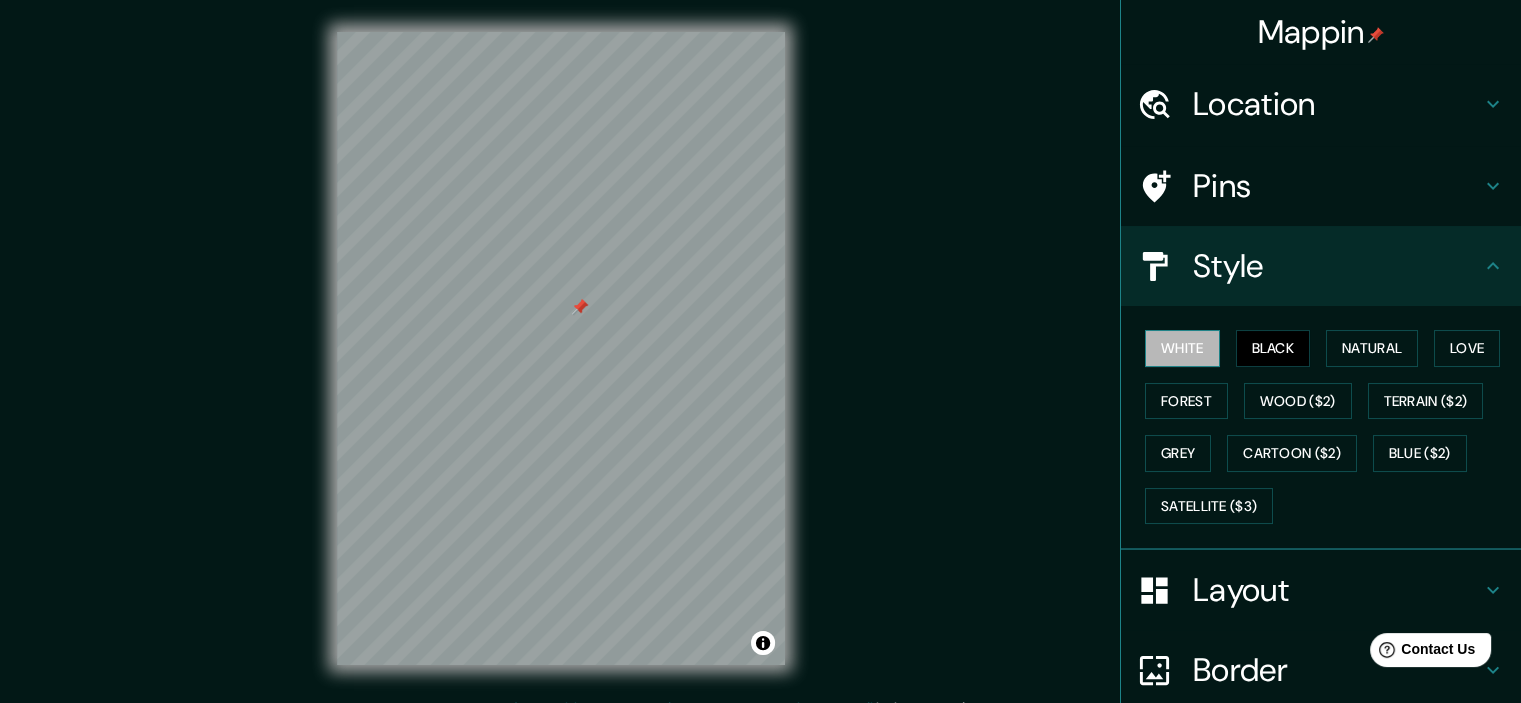 click on "White" at bounding box center [1182, 348] 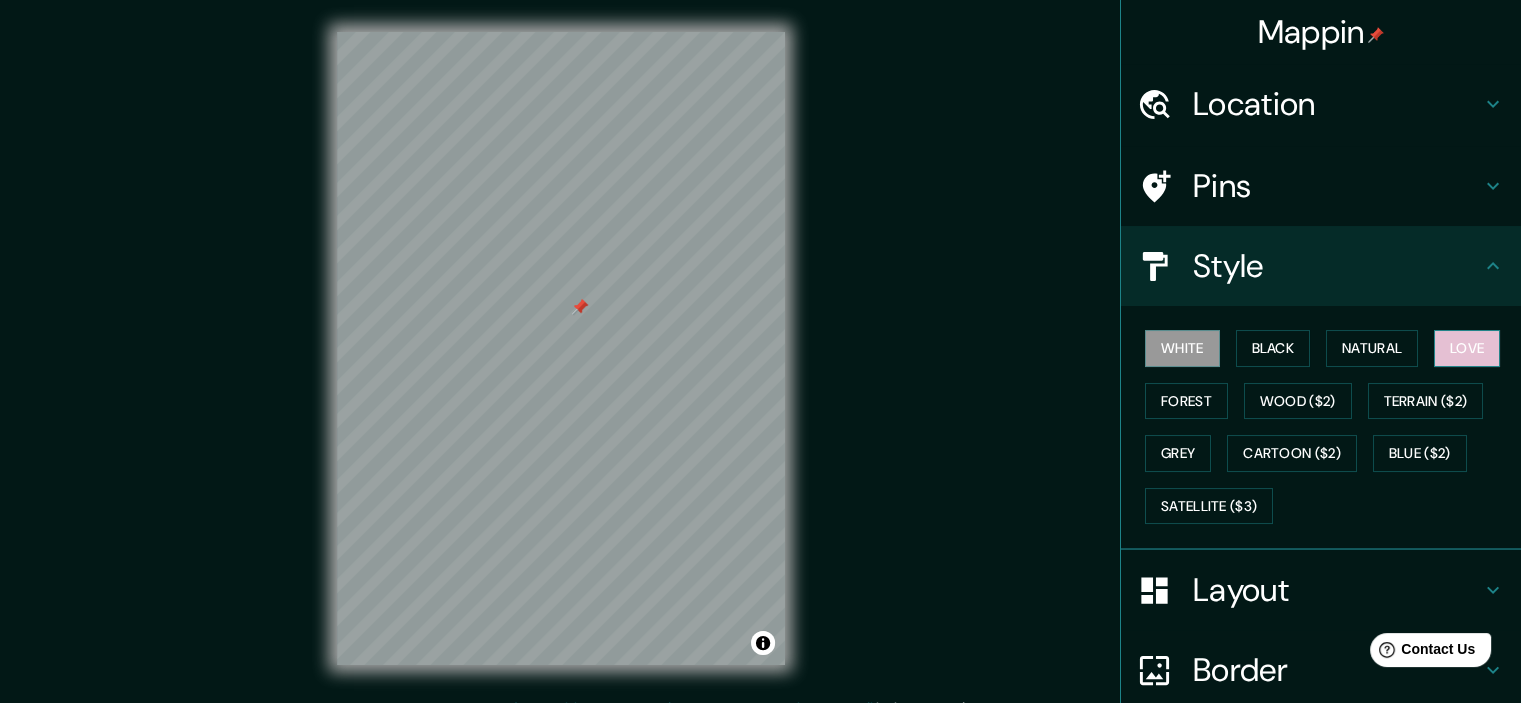 click on "Love" at bounding box center [1467, 348] 